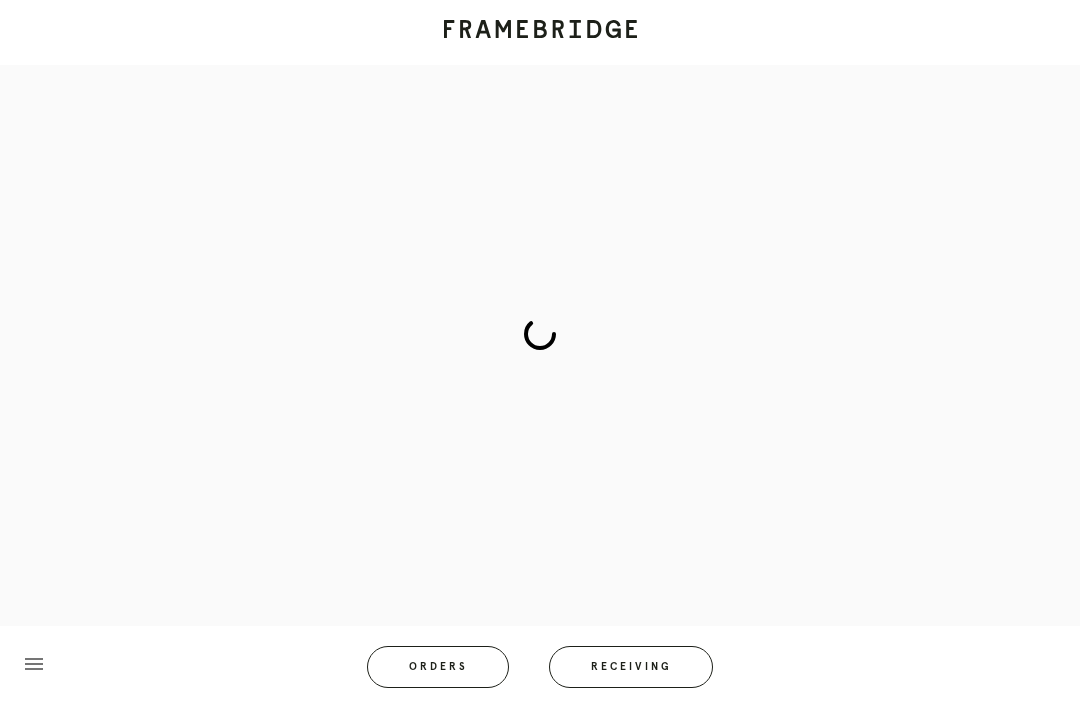 scroll, scrollTop: 83, scrollLeft: 0, axis: vertical 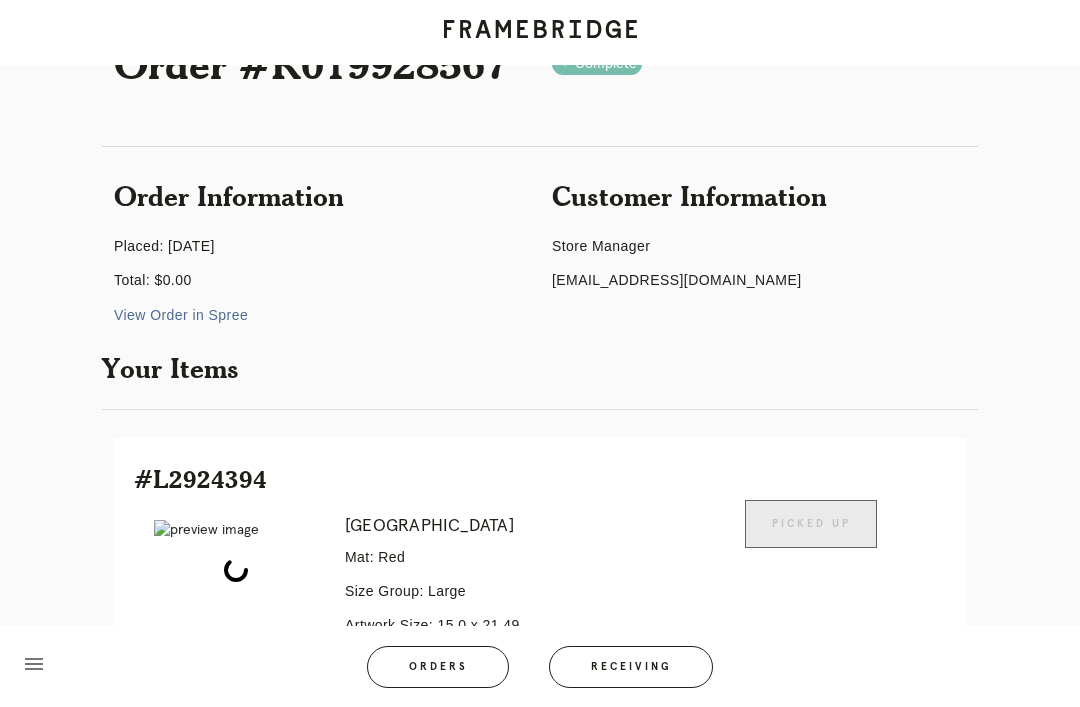 click on "Receiving" at bounding box center (631, 667) 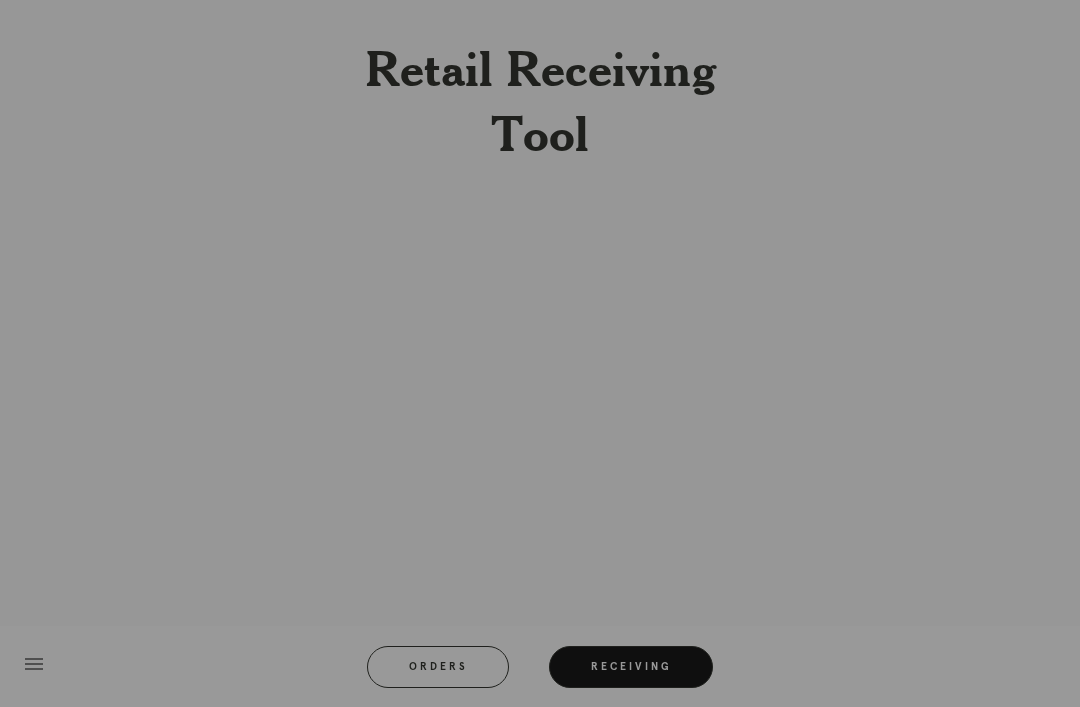 scroll, scrollTop: 64, scrollLeft: 0, axis: vertical 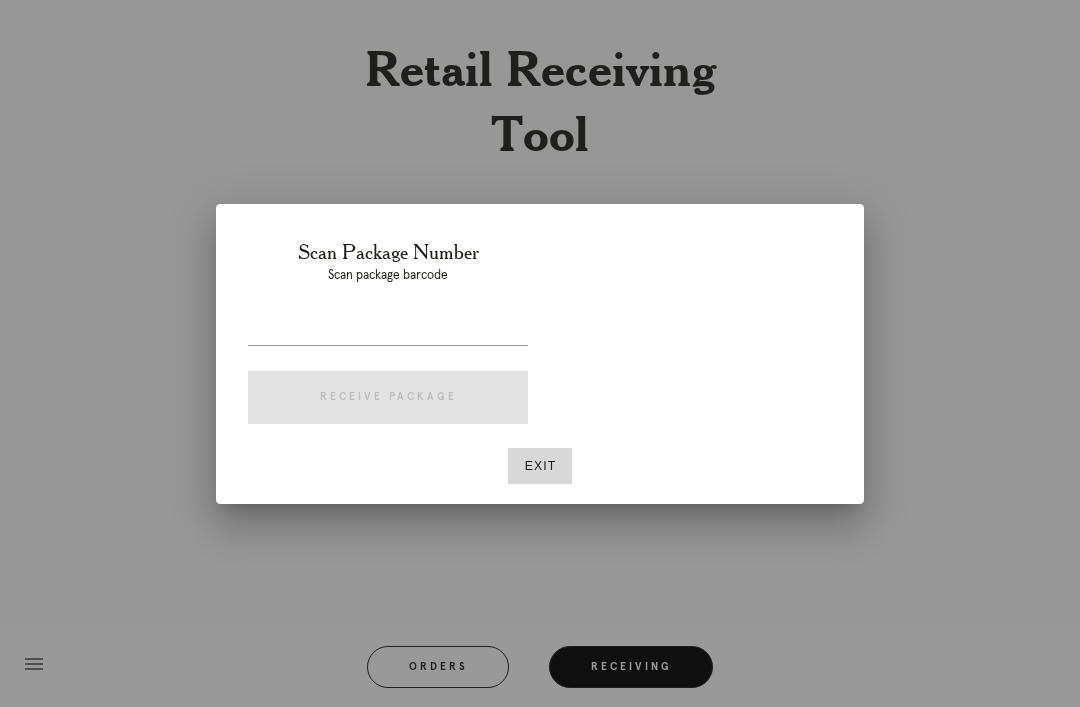click on "Exit" at bounding box center [540, 466] 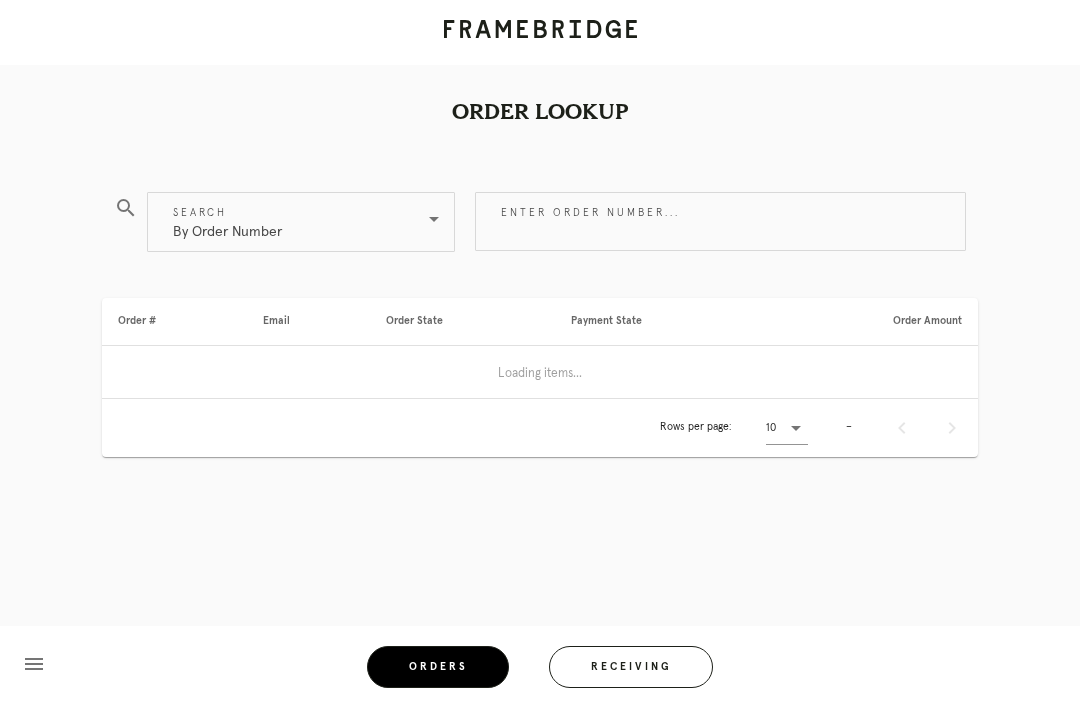 click on "Orders" at bounding box center [438, 667] 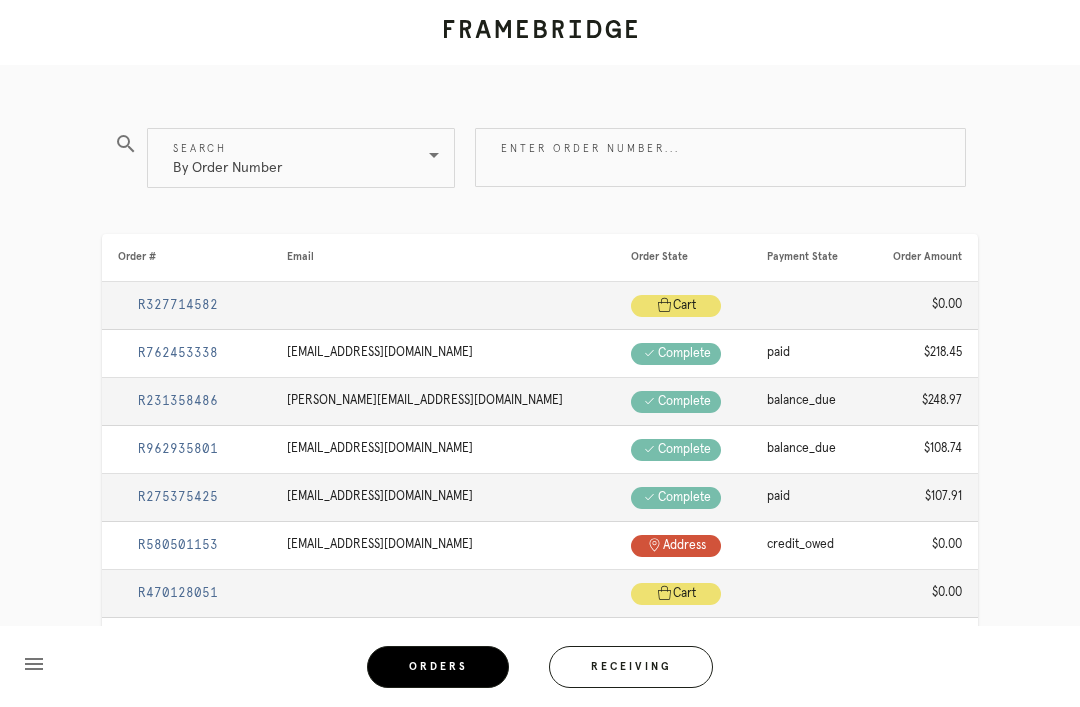 click on "Enter order number..." at bounding box center (720, 157) 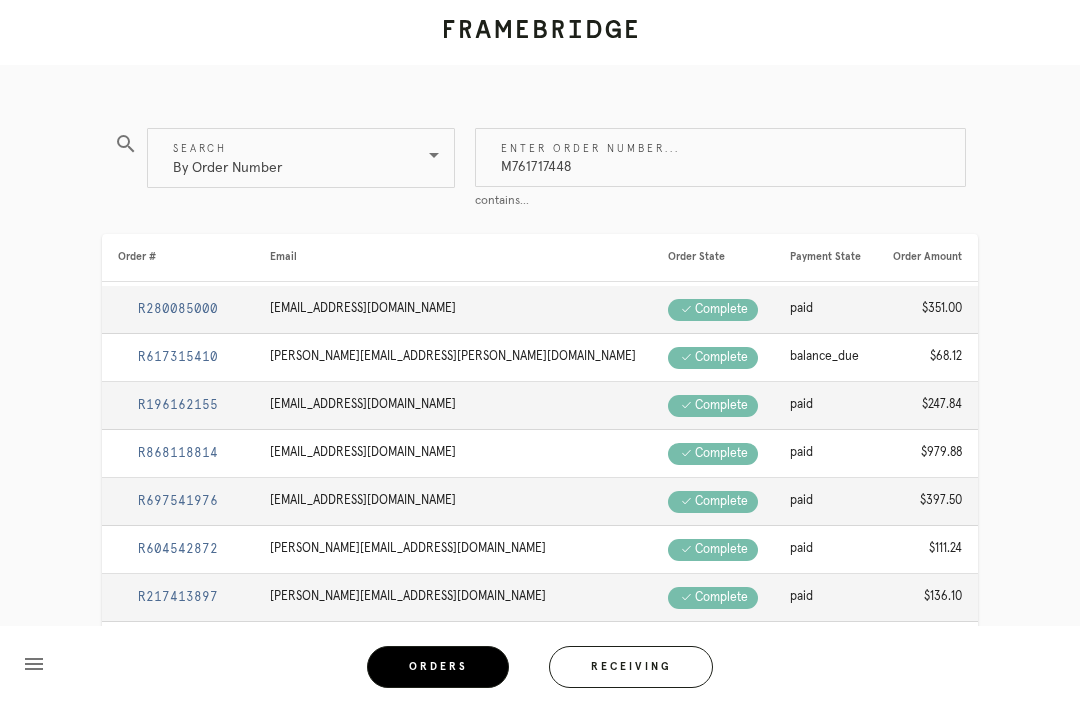 type on "M761717448" 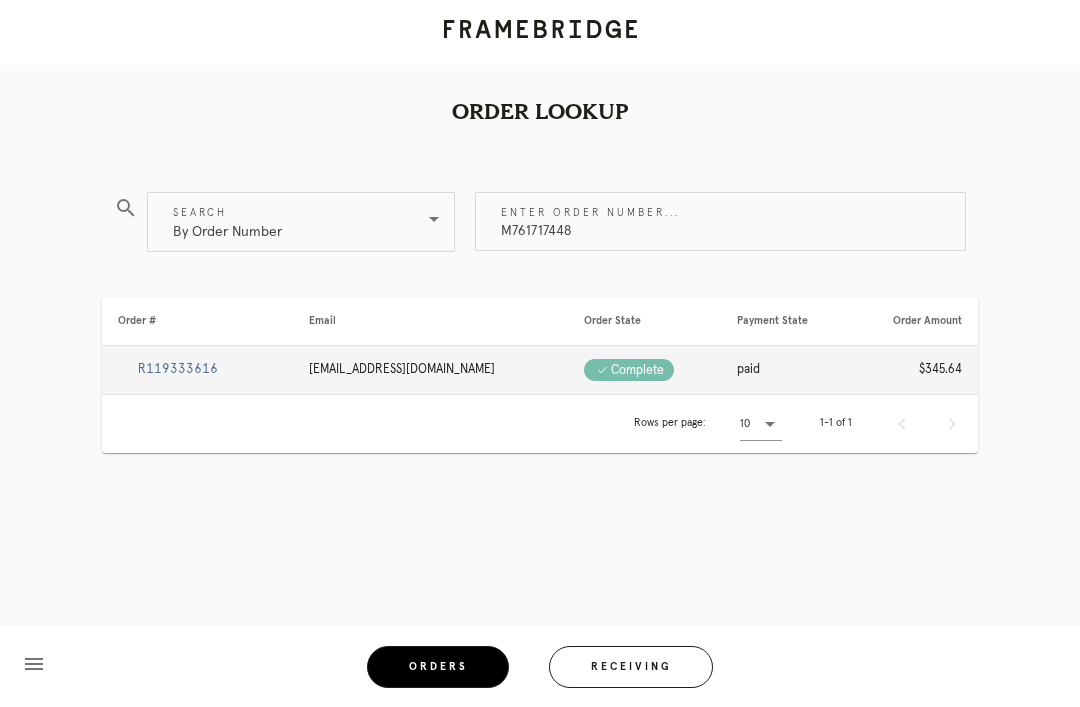 click on "R119333616" at bounding box center [178, 369] 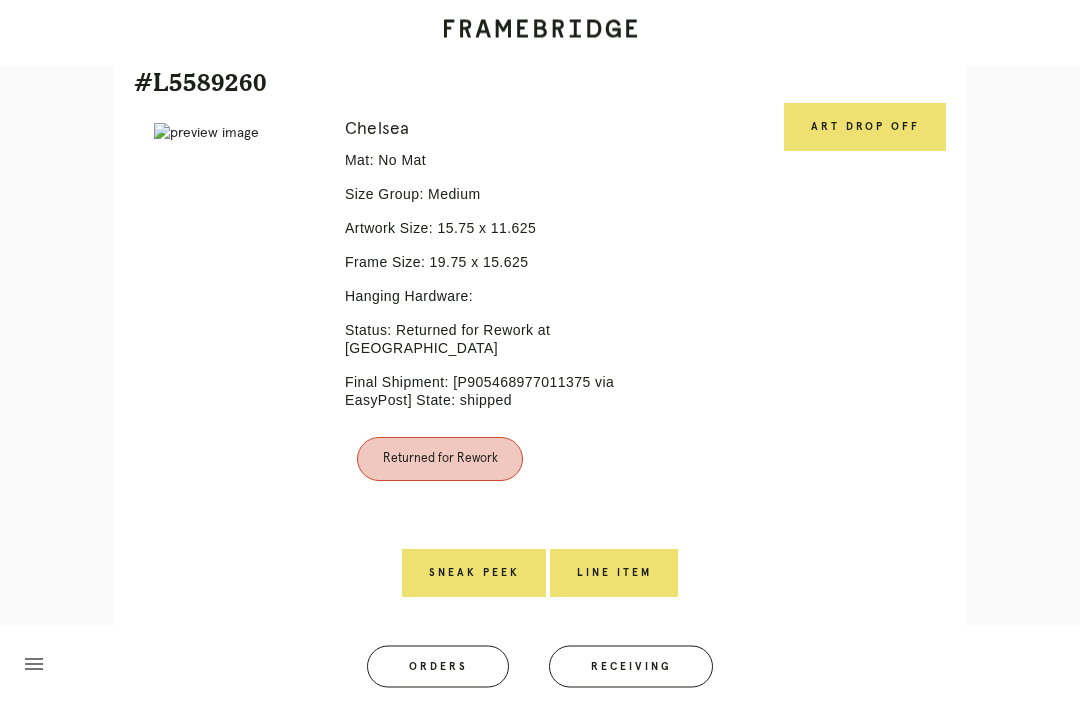 scroll, scrollTop: 495, scrollLeft: 0, axis: vertical 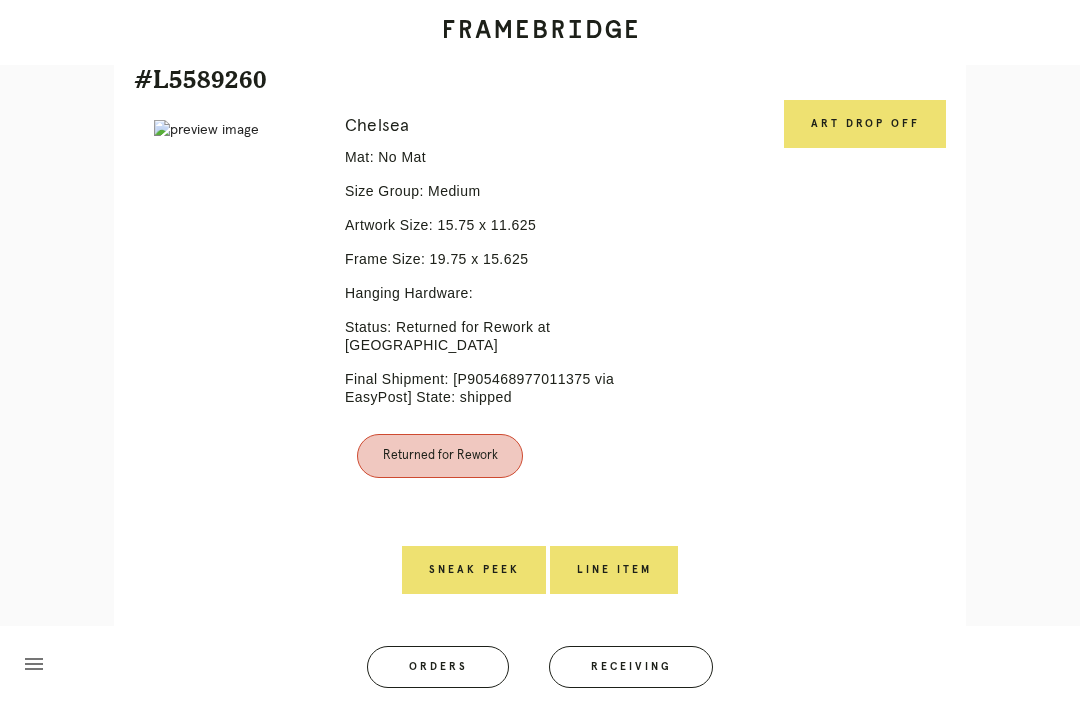 click on "Art drop off" at bounding box center [865, 124] 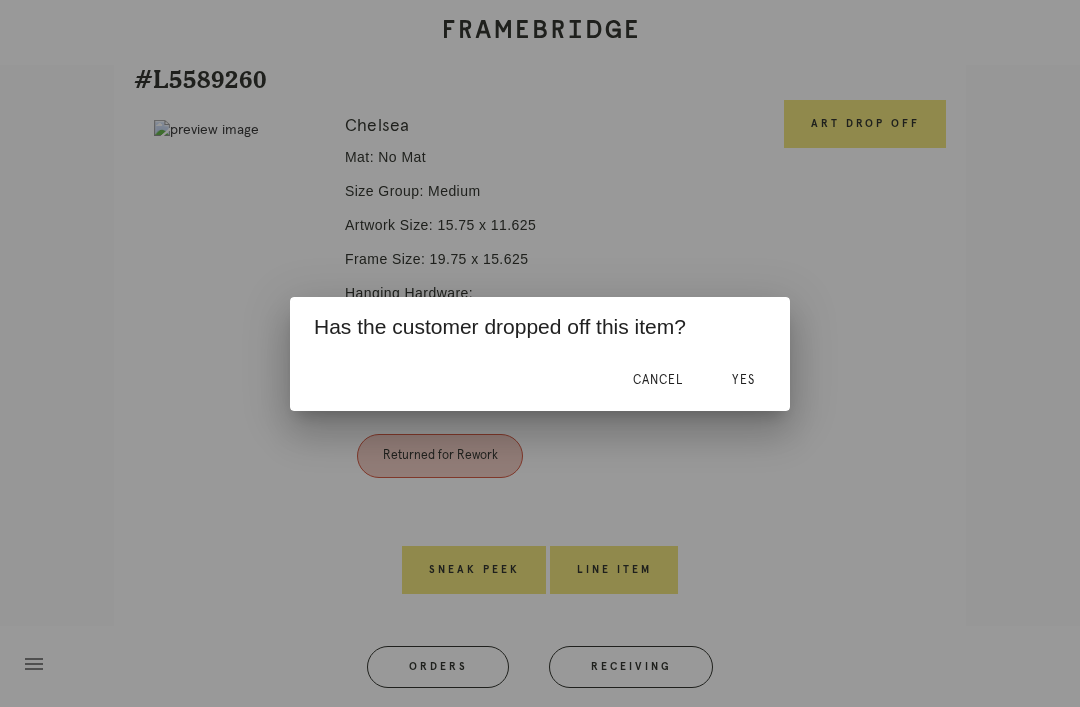 click on "Yes" at bounding box center [743, 381] 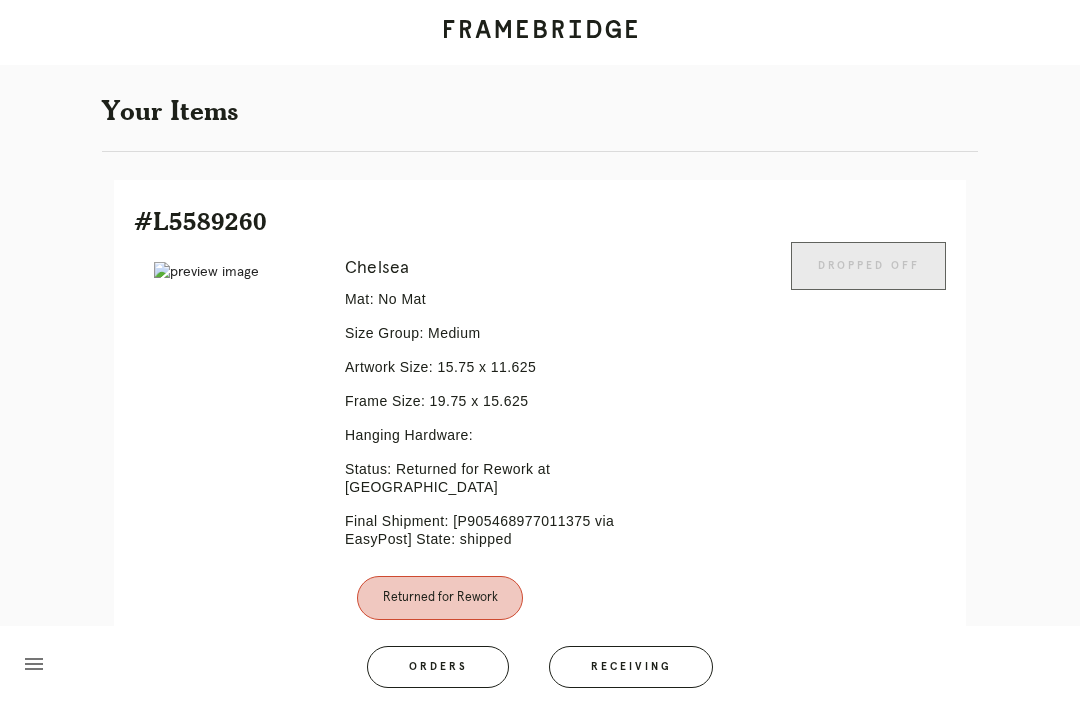 scroll, scrollTop: 352, scrollLeft: 0, axis: vertical 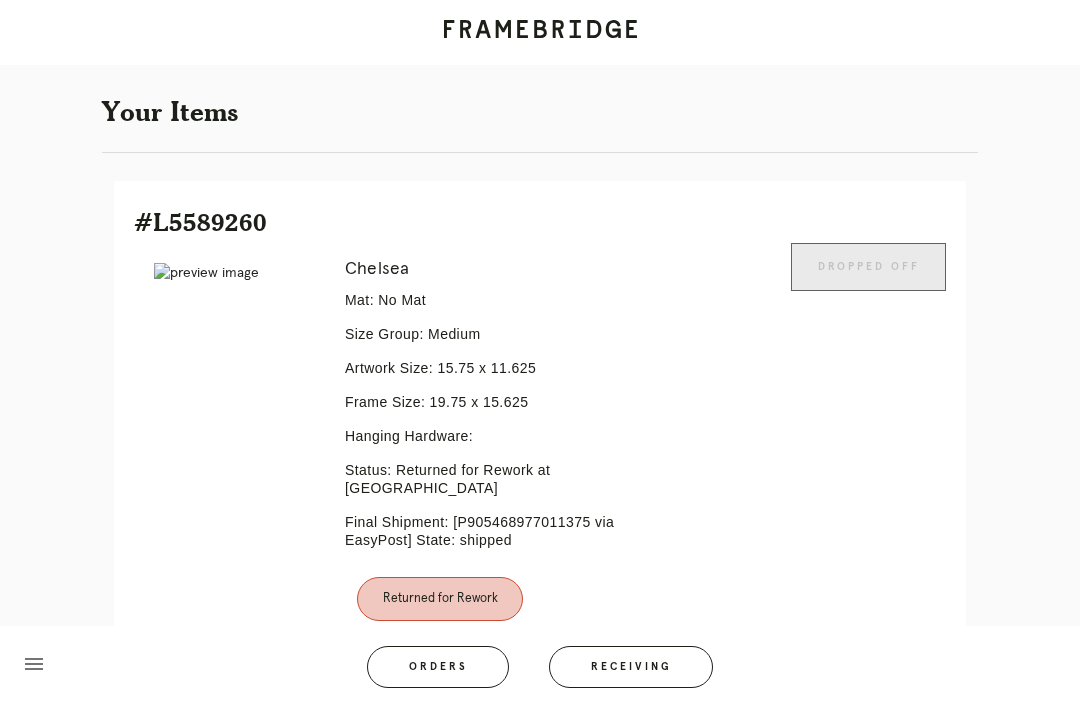 click on "Orders" at bounding box center (438, 667) 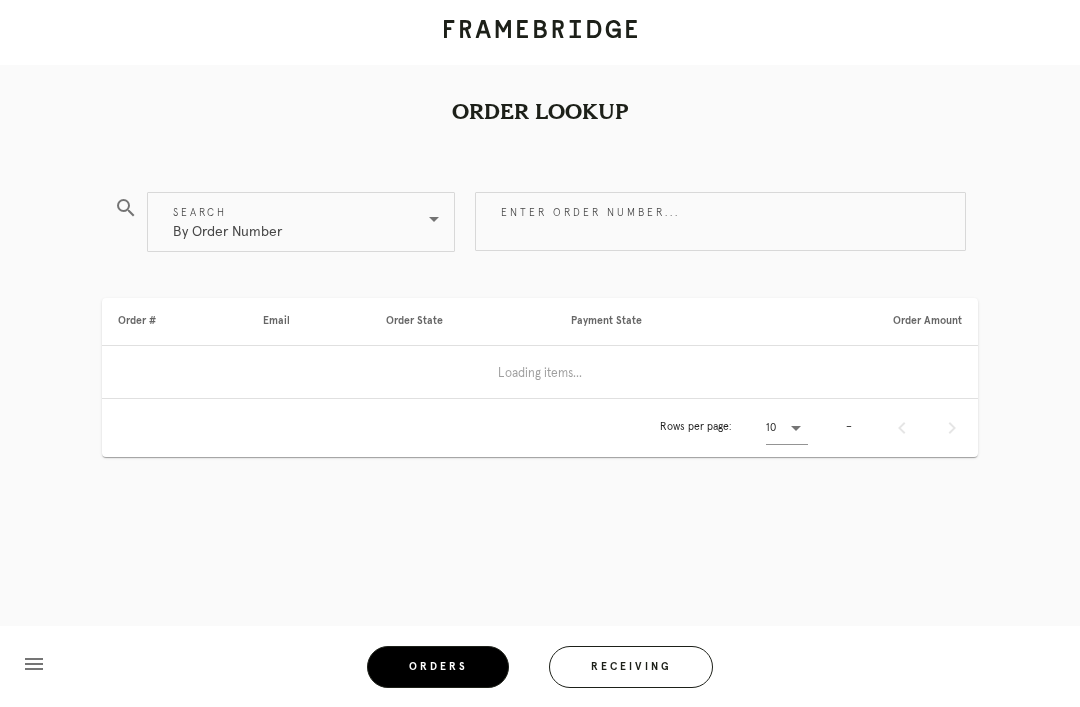 scroll, scrollTop: 64, scrollLeft: 0, axis: vertical 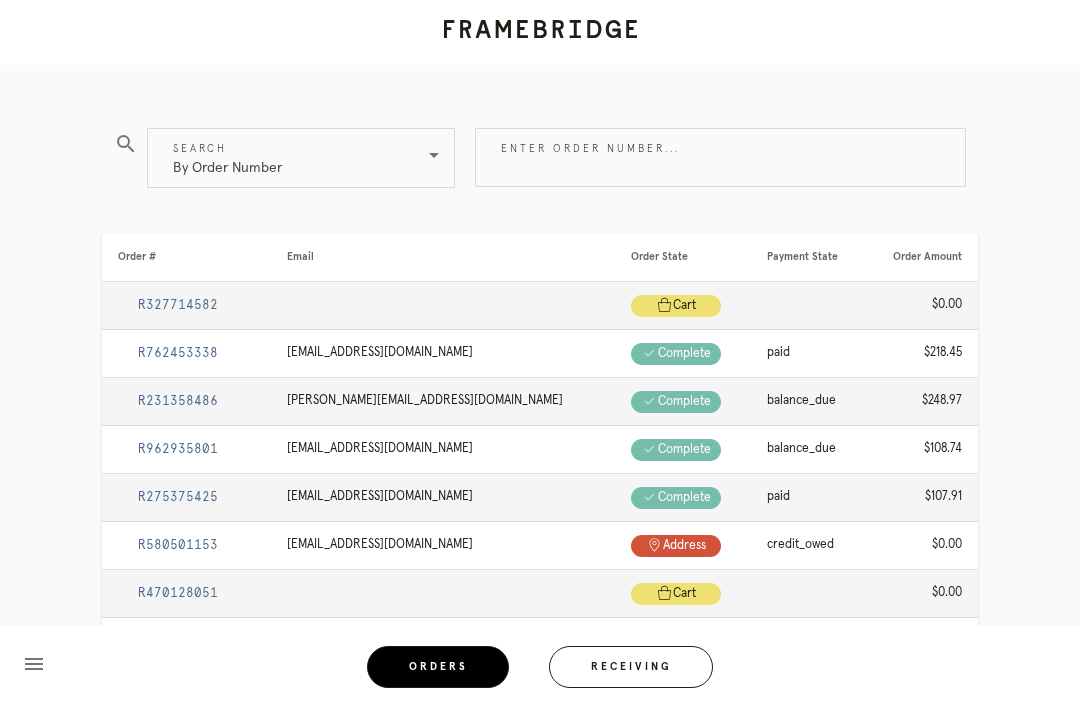 click on "Enter order number..." at bounding box center (720, 157) 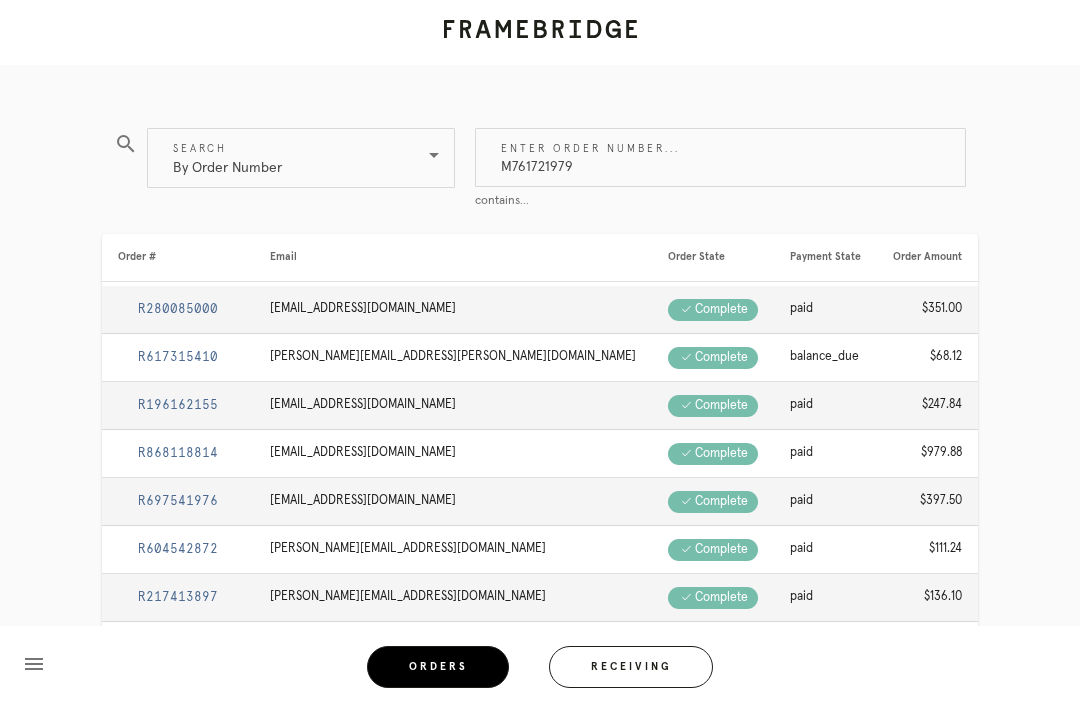 type on "M761721979" 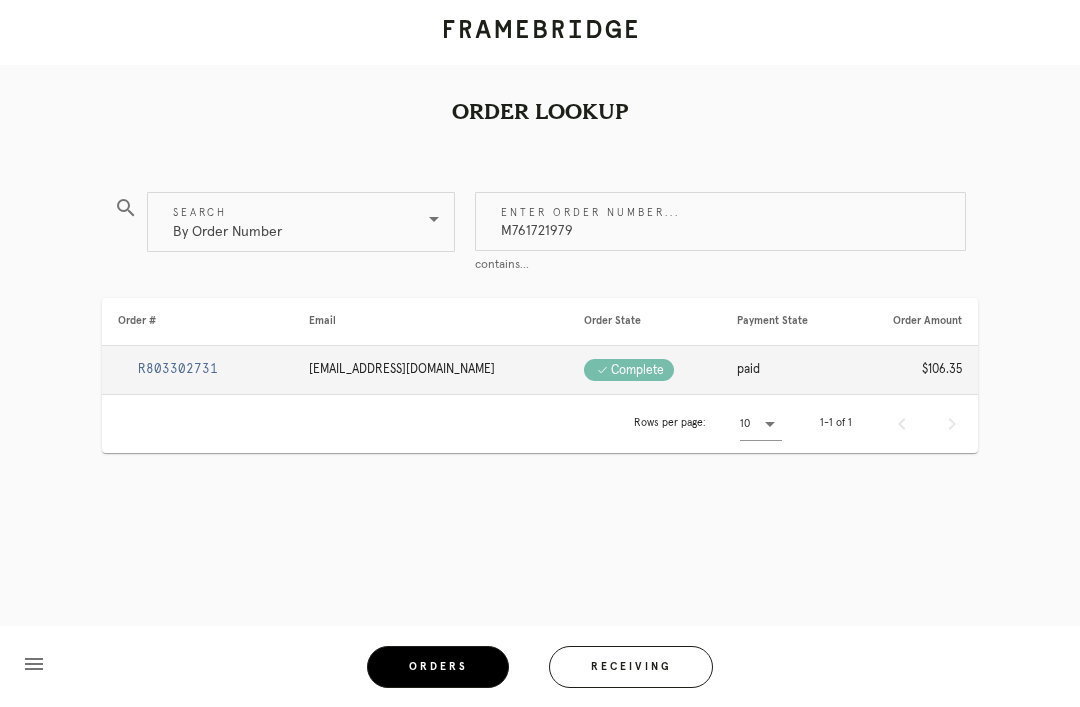 click on "R803302731" at bounding box center [178, 369] 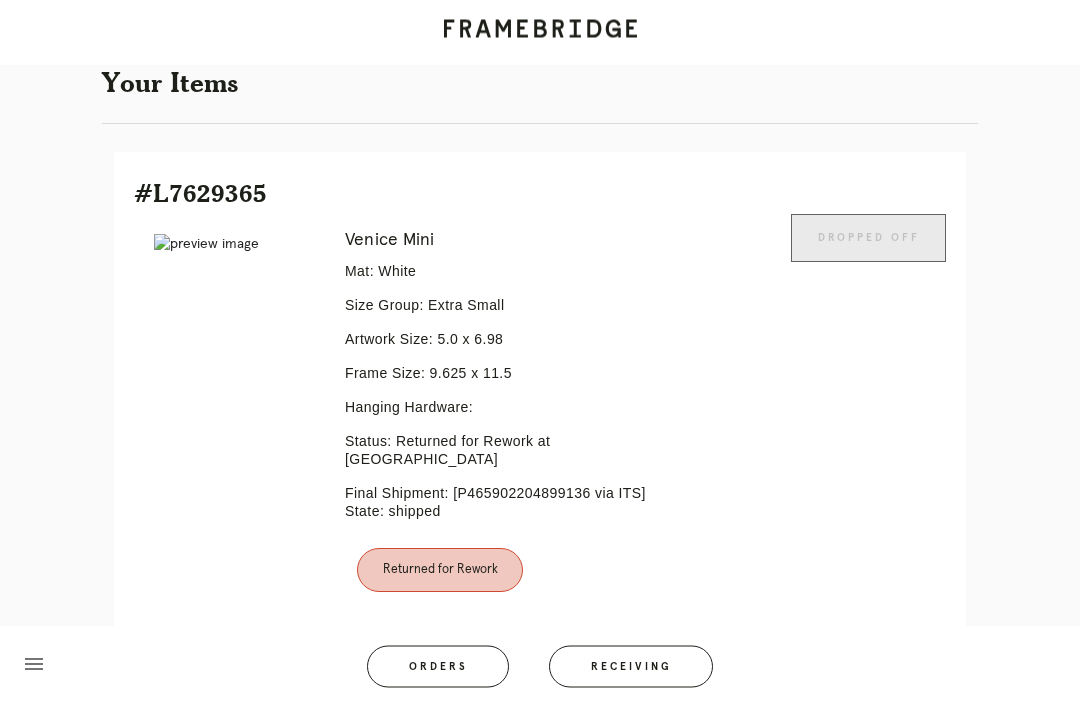 scroll, scrollTop: 371, scrollLeft: 0, axis: vertical 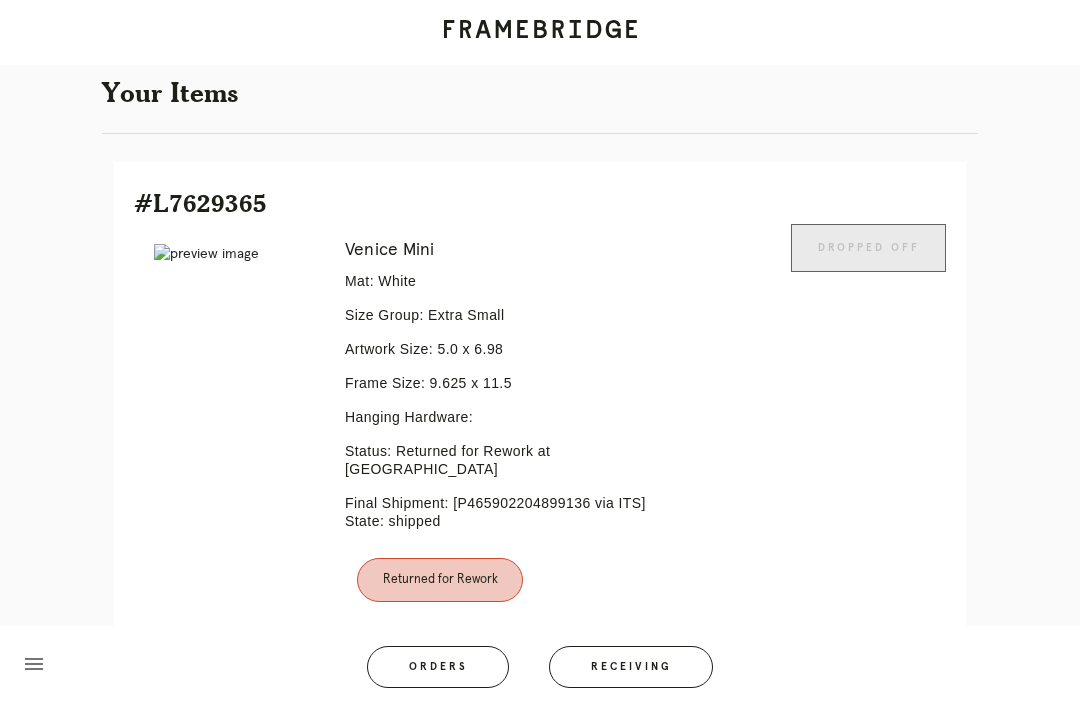 click on "menu
Orders
Receiving
Logged in as:   [PERSON_NAME][EMAIL_ADDRESS][PERSON_NAME][DOMAIN_NAME]   New Canaan
Logout" at bounding box center [540, 673] 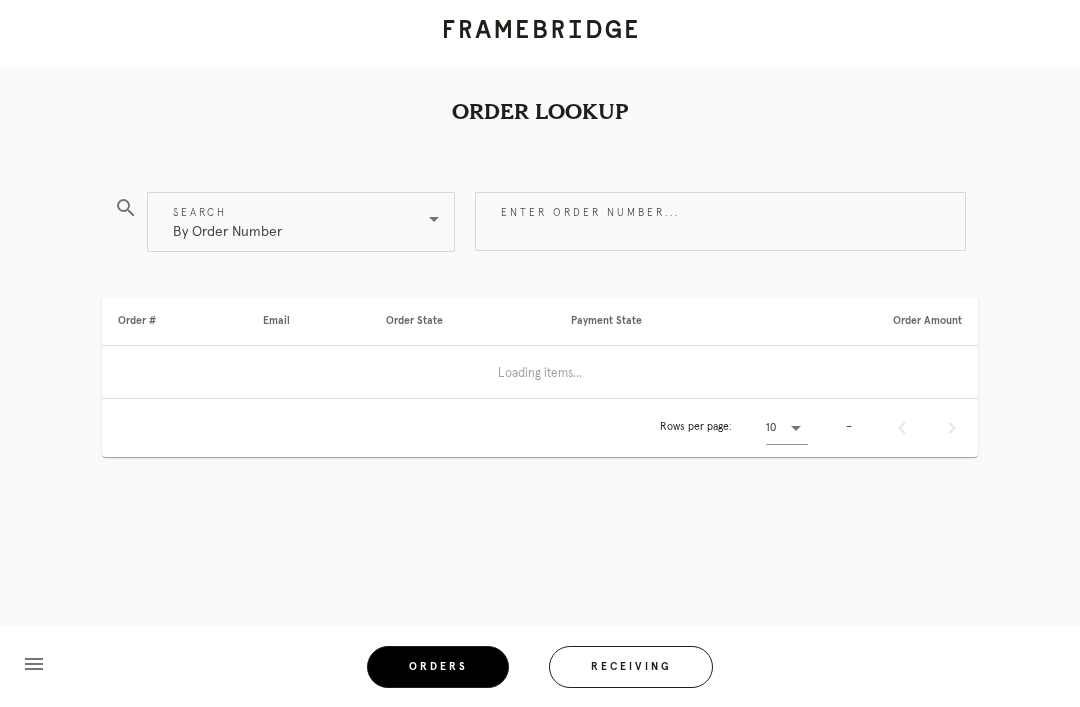 scroll, scrollTop: 0, scrollLeft: 0, axis: both 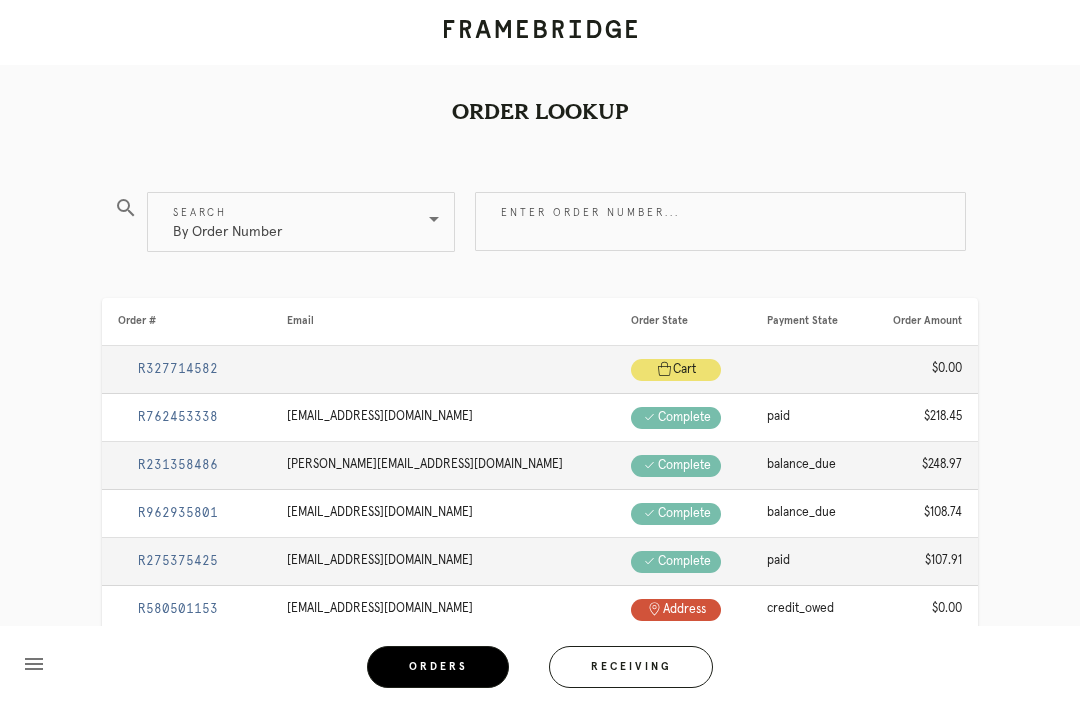 click on "Enter order number..." at bounding box center [720, 221] 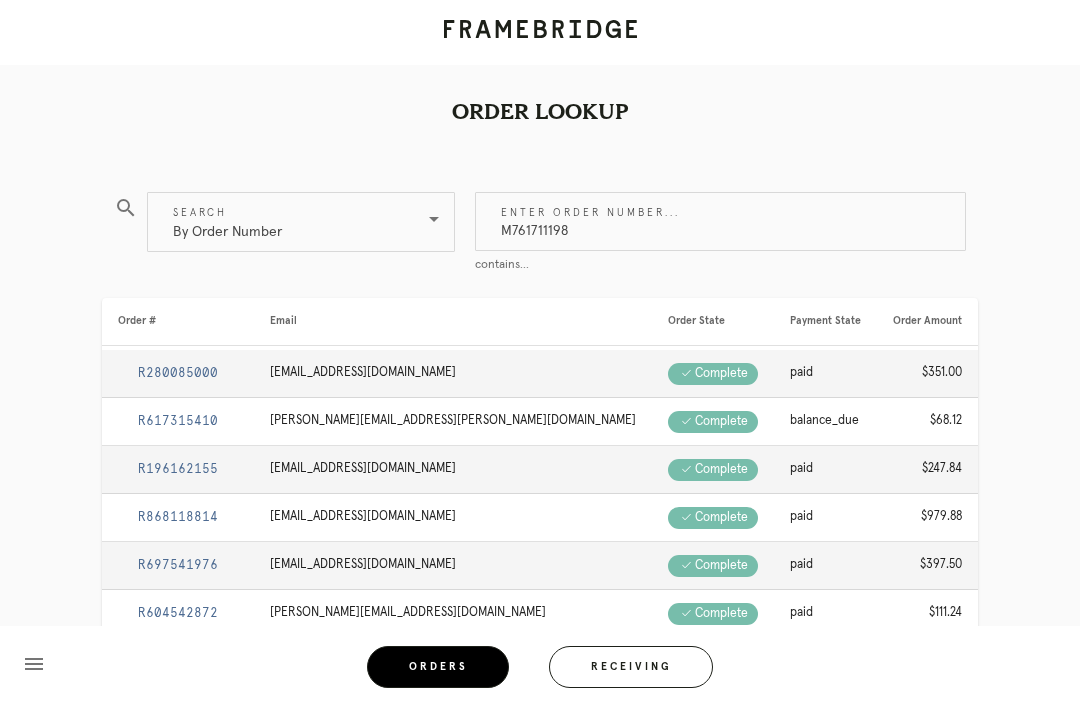type on "M761711198" 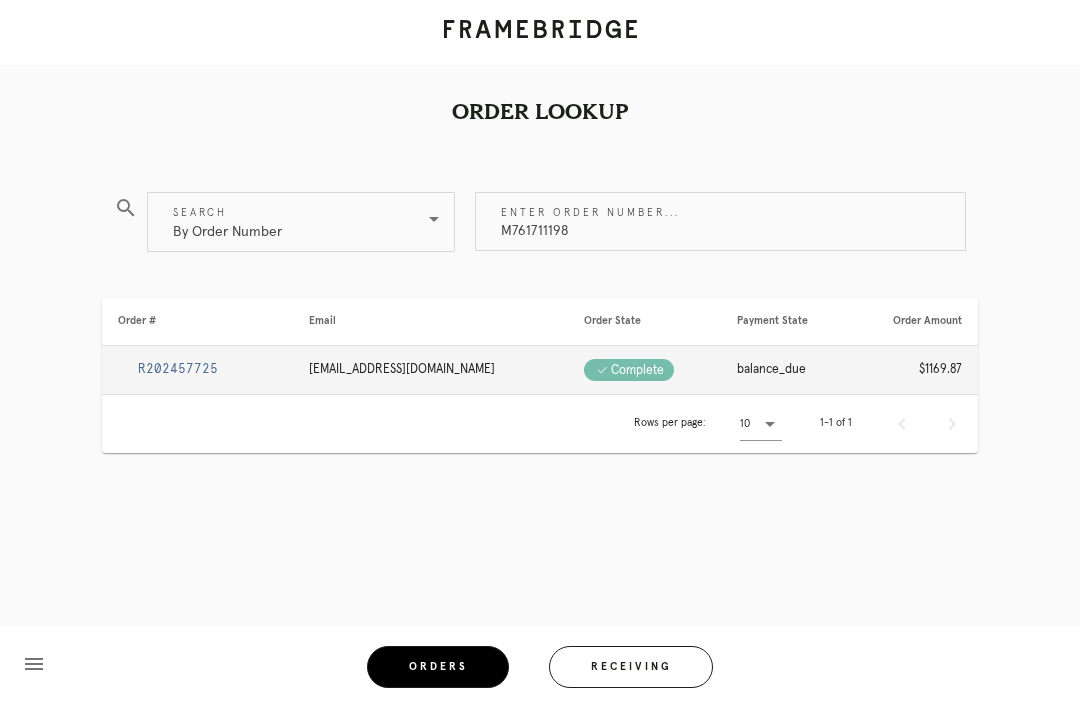 click on "R202457725" at bounding box center (197, 370) 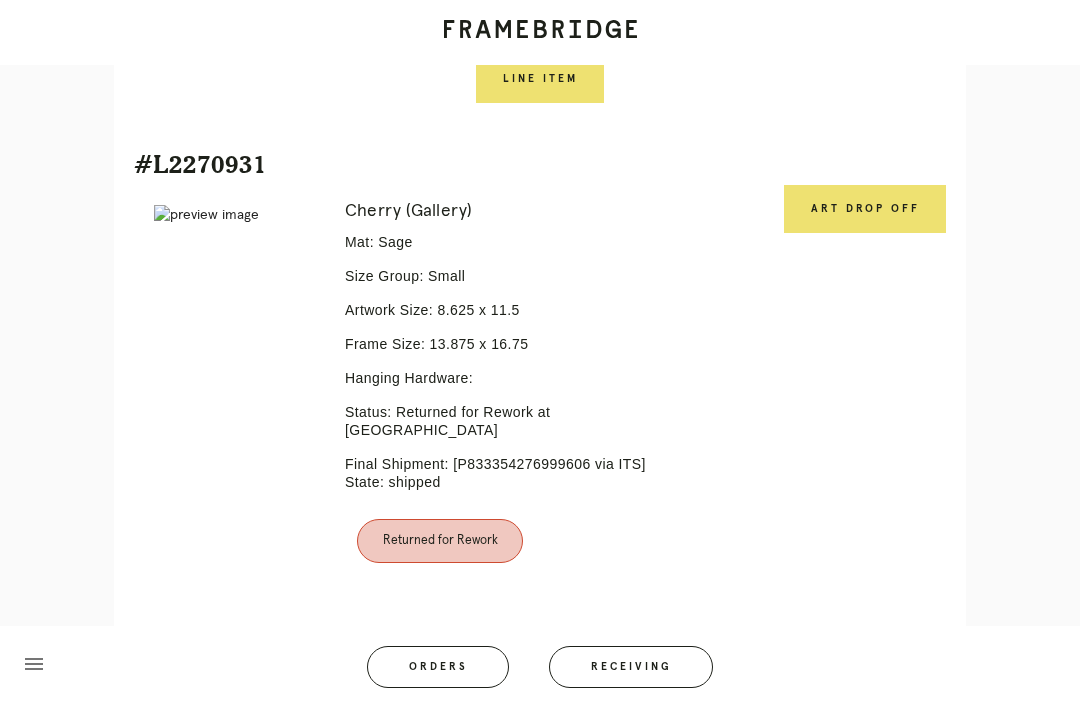 scroll, scrollTop: 3629, scrollLeft: 0, axis: vertical 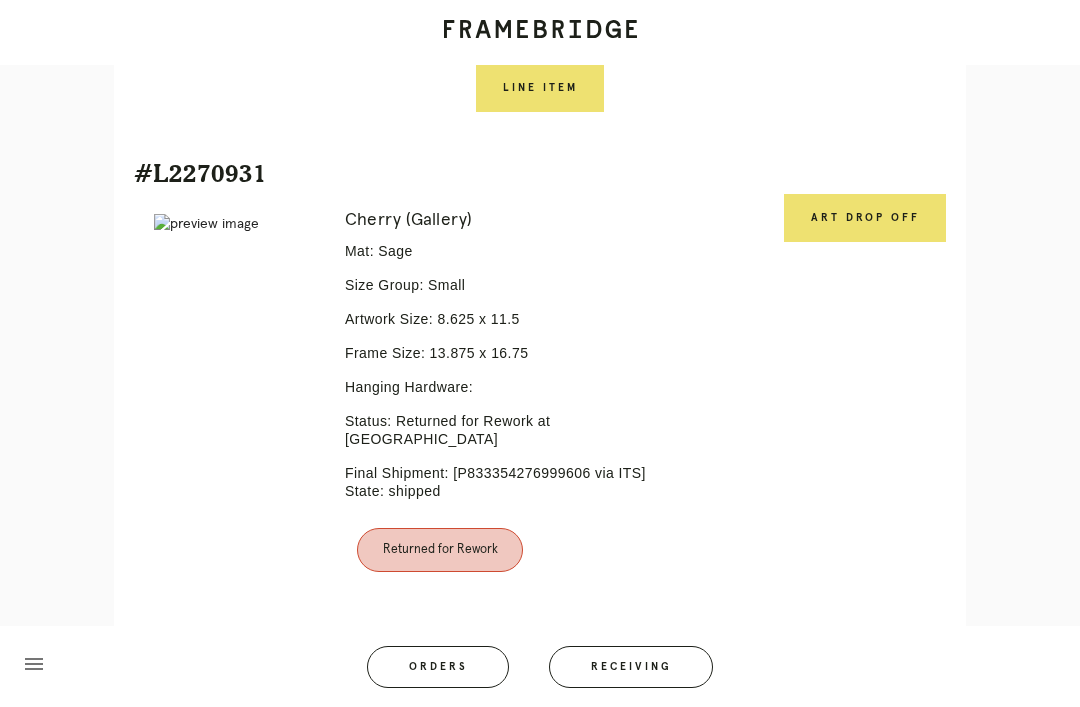 click on "Art drop off" at bounding box center [865, 218] 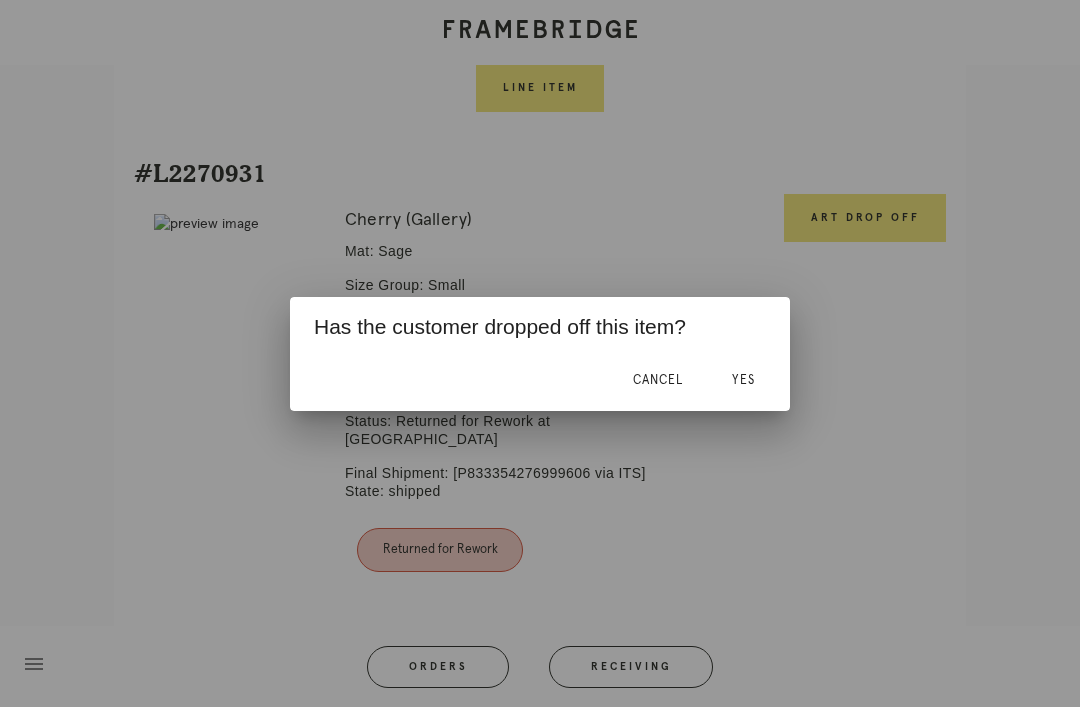 click on "Yes" at bounding box center (743, 380) 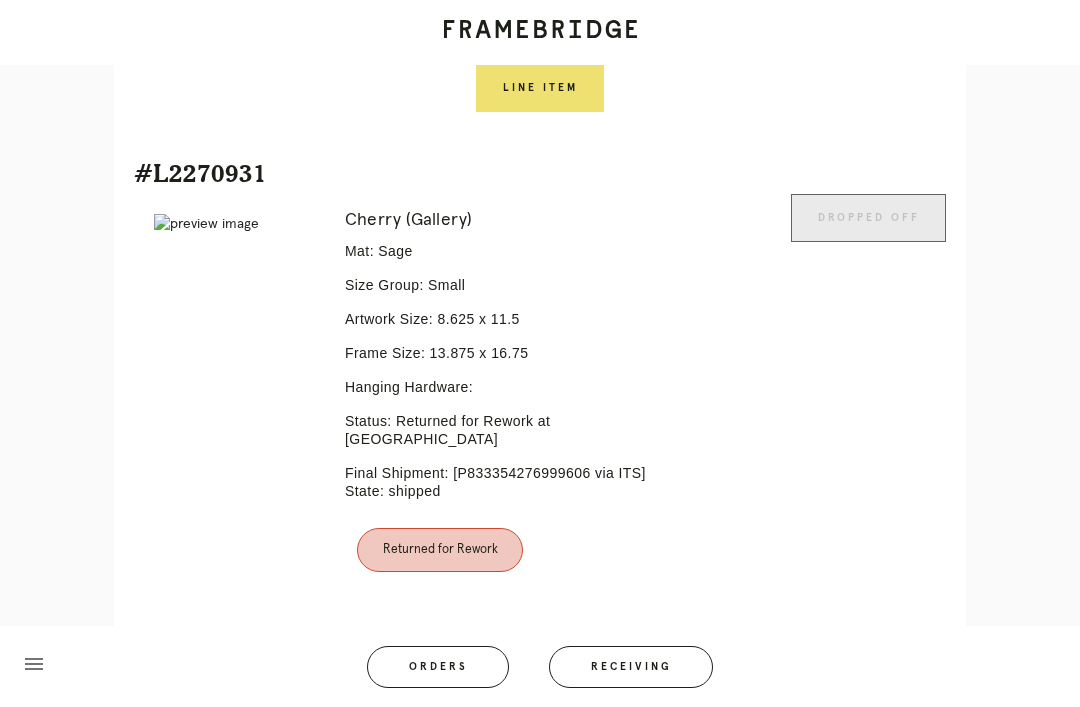 click on "Orders" at bounding box center (438, 667) 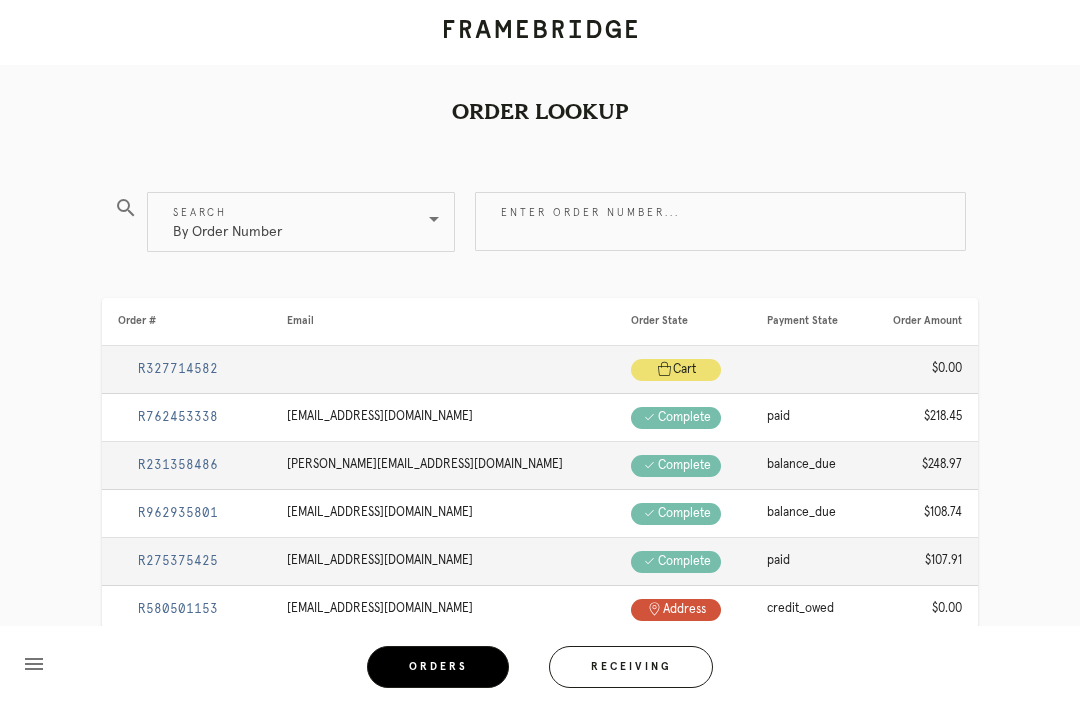 click on "Enter order number..." at bounding box center (720, 221) 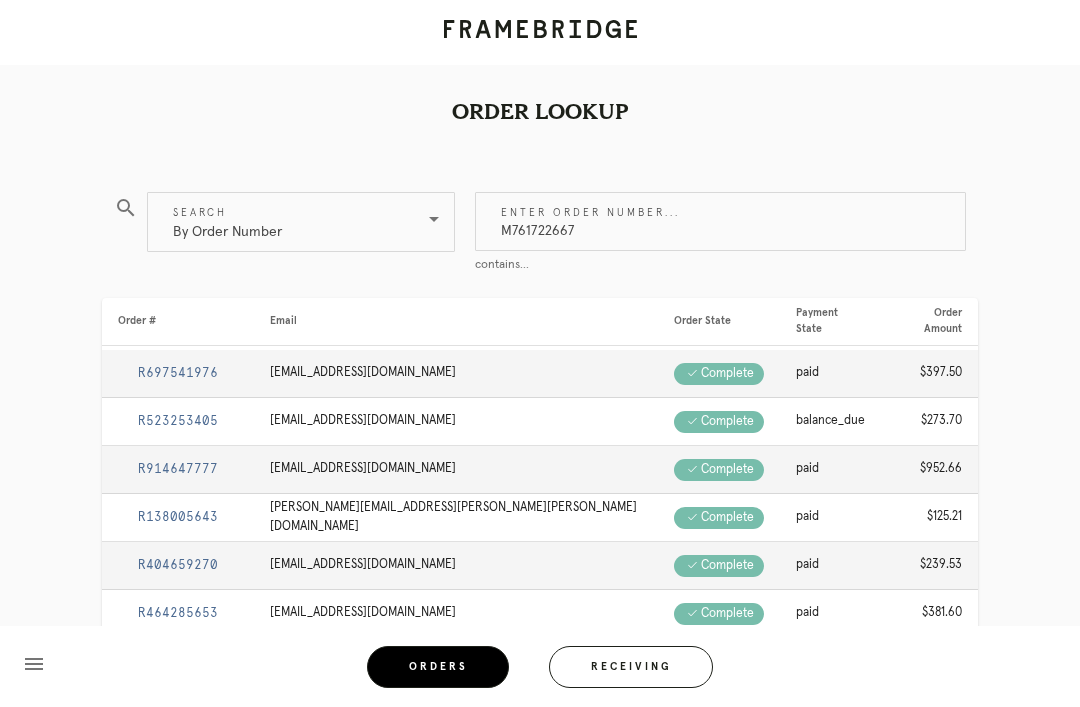 type on "M761722667" 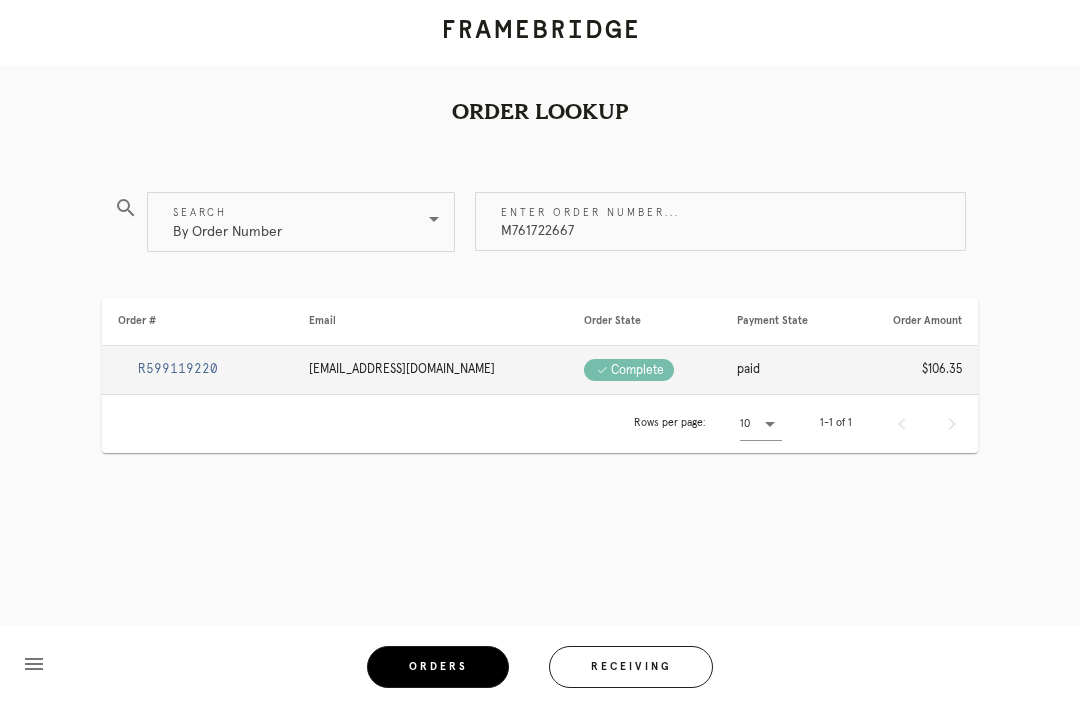 click on "R599119220" at bounding box center (178, 369) 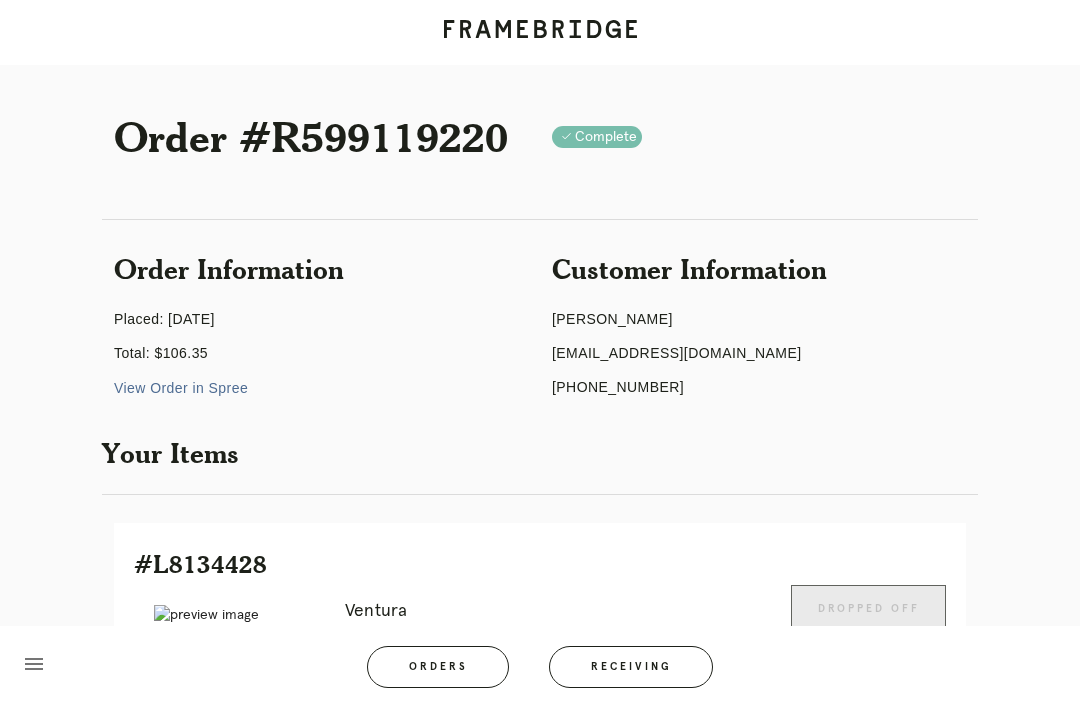 scroll, scrollTop: 0, scrollLeft: 0, axis: both 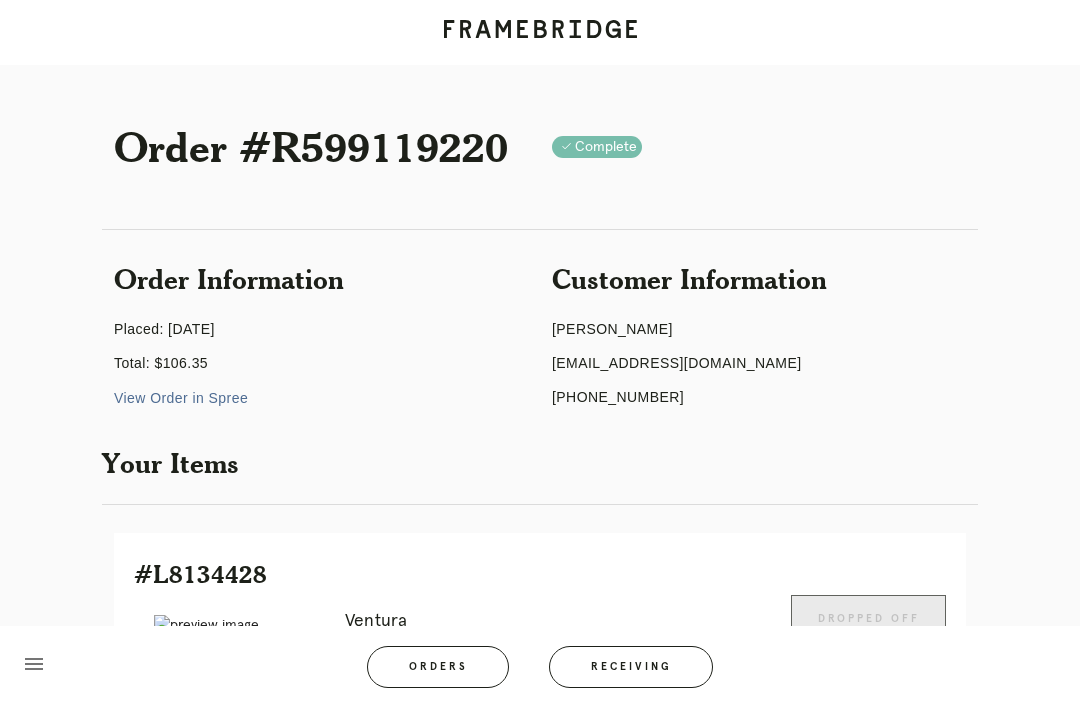click on "menu
Orders
Receiving
Logged in as:   [PERSON_NAME][EMAIL_ADDRESS][PERSON_NAME][DOMAIN_NAME]   New Canaan
Logout" at bounding box center (540, 673) 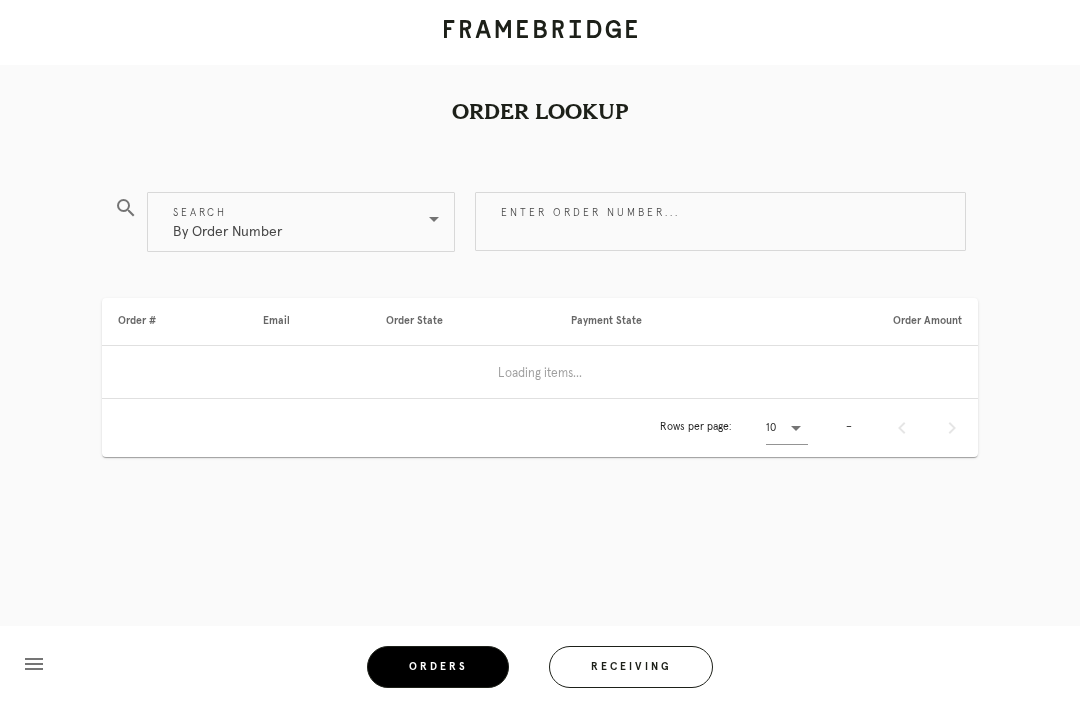 click on "Enter order number..." at bounding box center (720, 221) 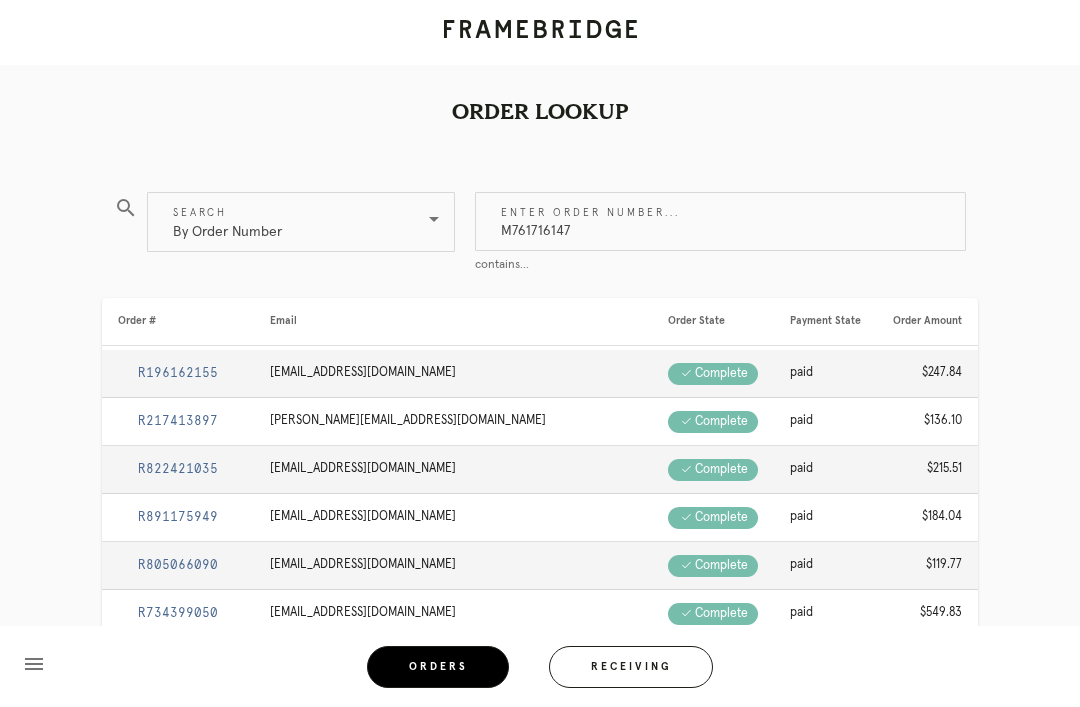 type on "M761716147" 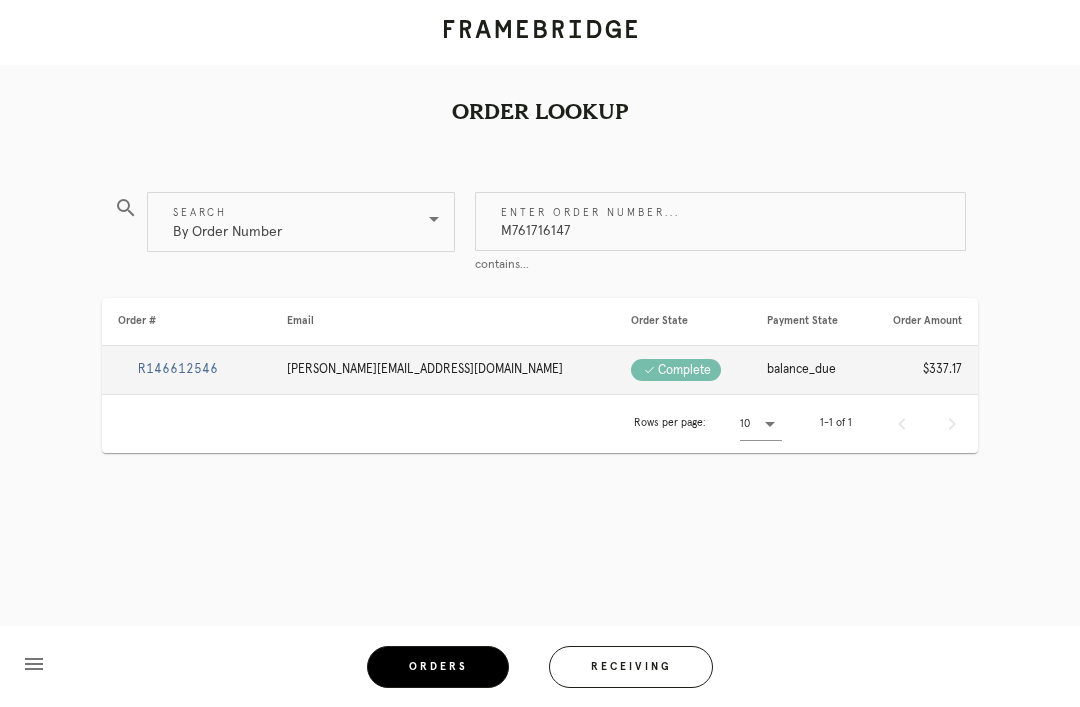 click on "R146612546" at bounding box center [178, 369] 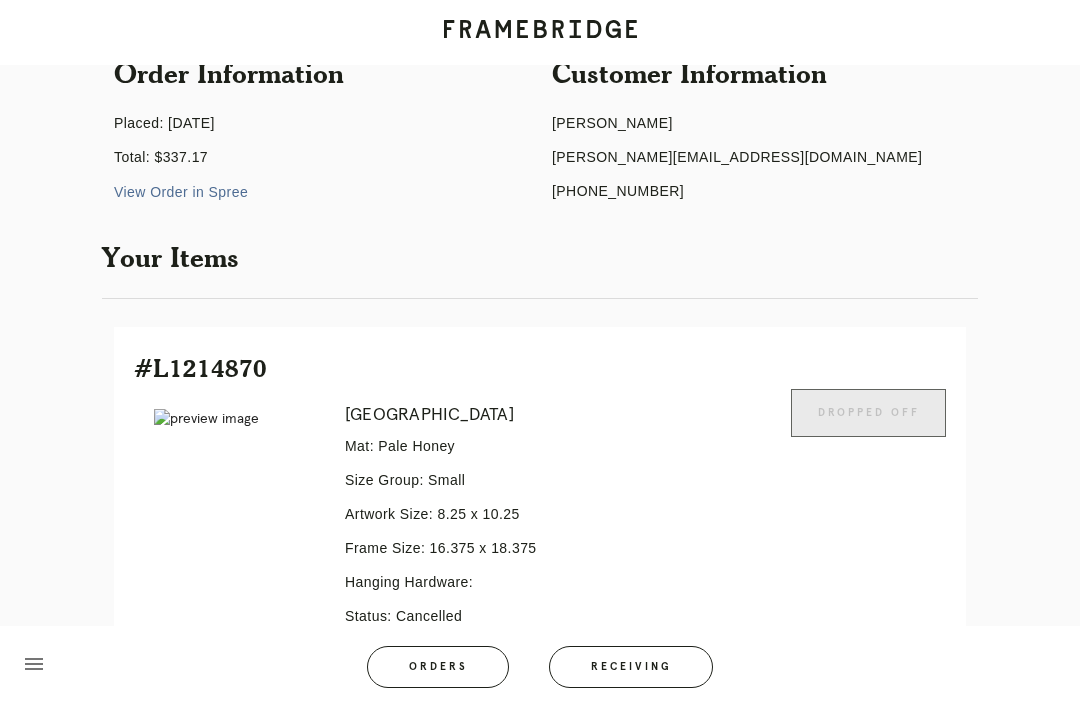scroll, scrollTop: 180, scrollLeft: 0, axis: vertical 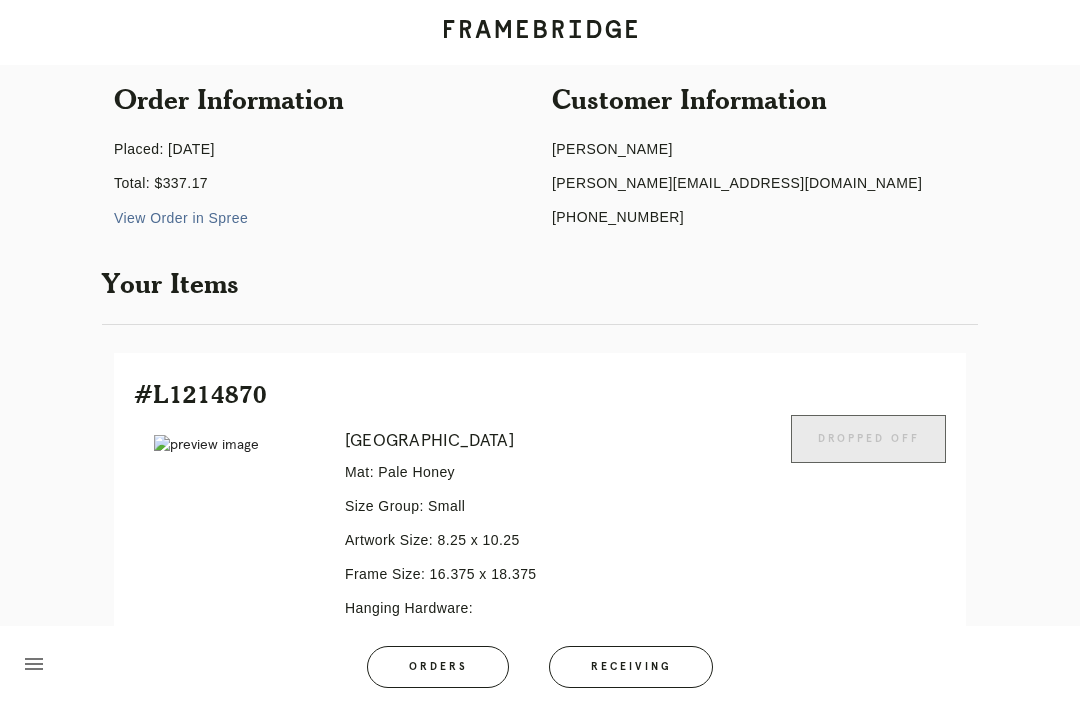 click on "Orders" at bounding box center (438, 667) 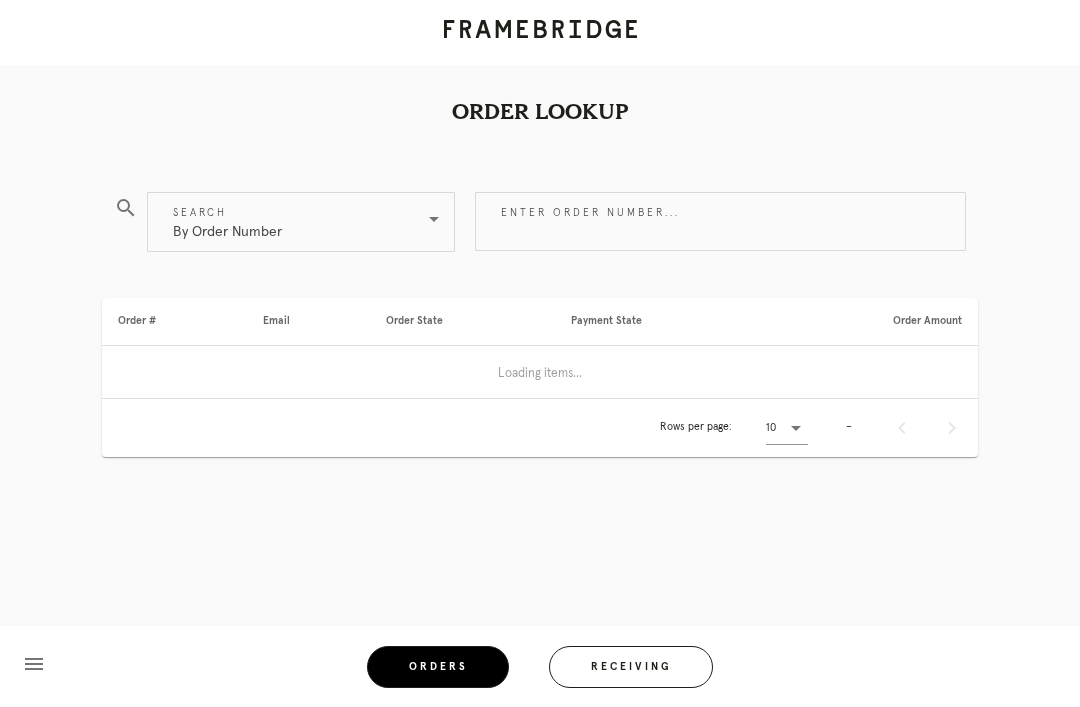 scroll, scrollTop: 64, scrollLeft: 0, axis: vertical 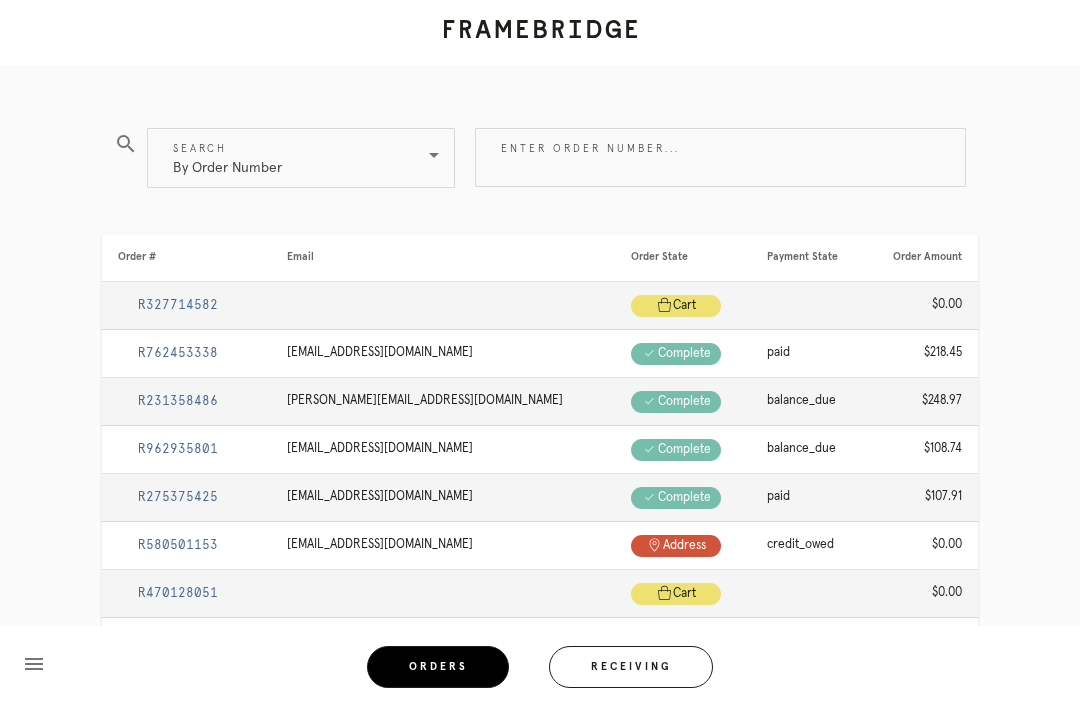 click on "Enter order number..." at bounding box center (720, 157) 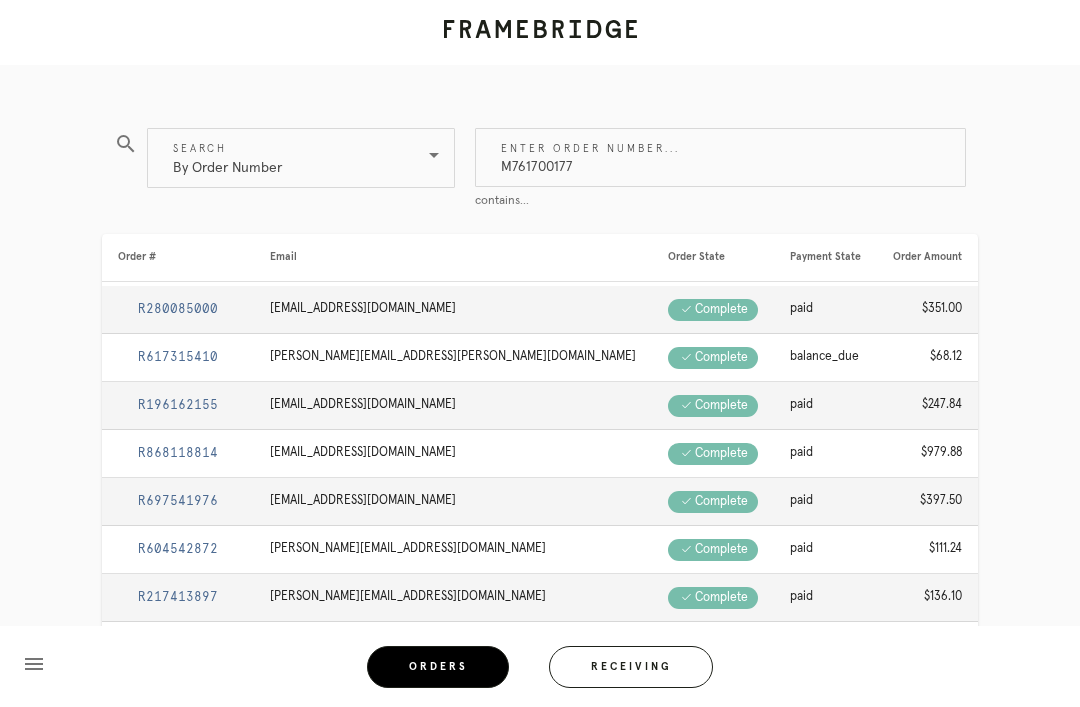 type on "M761700177" 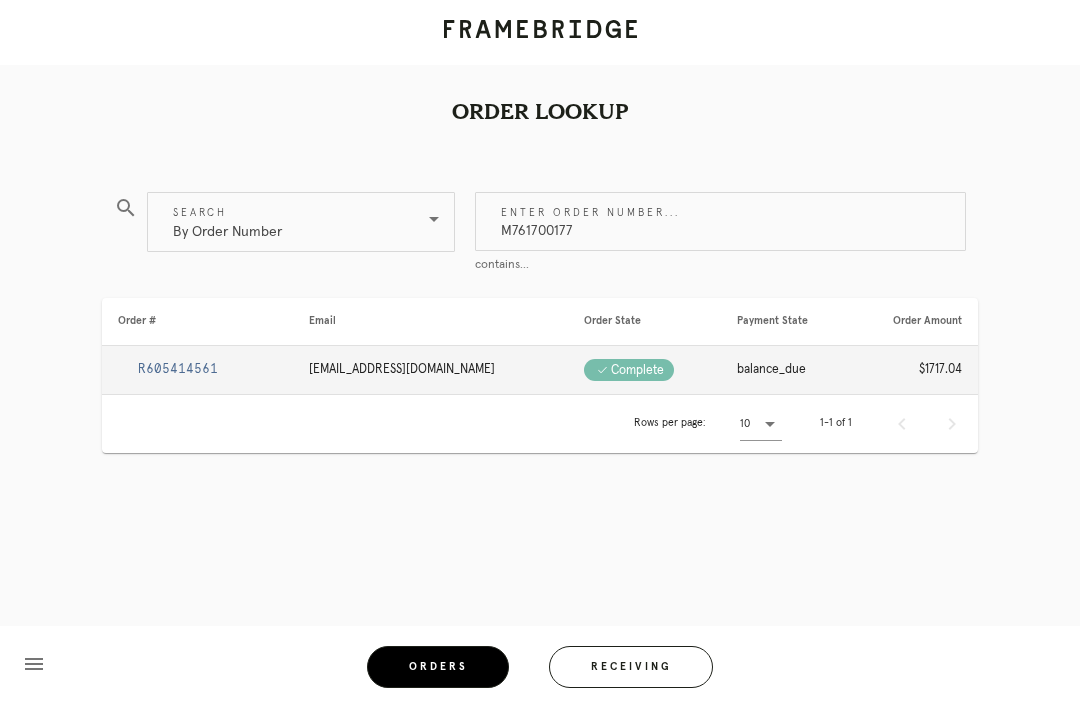 click on "R605414561" at bounding box center (178, 369) 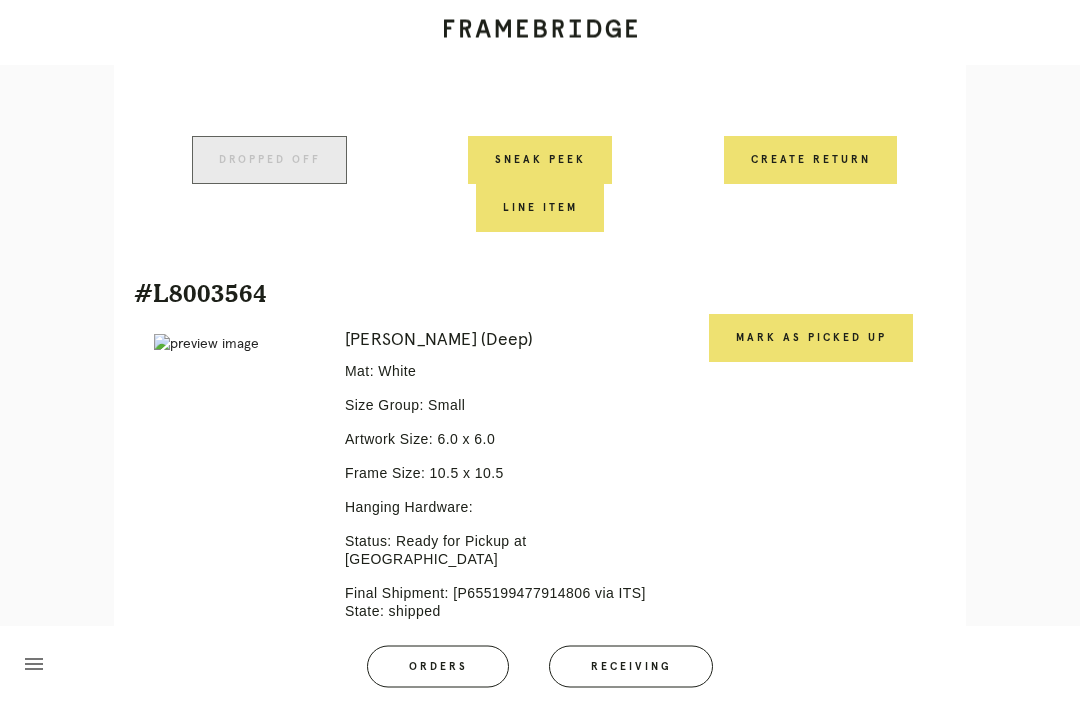 click on "Mark as Picked Up" at bounding box center (811, 339) 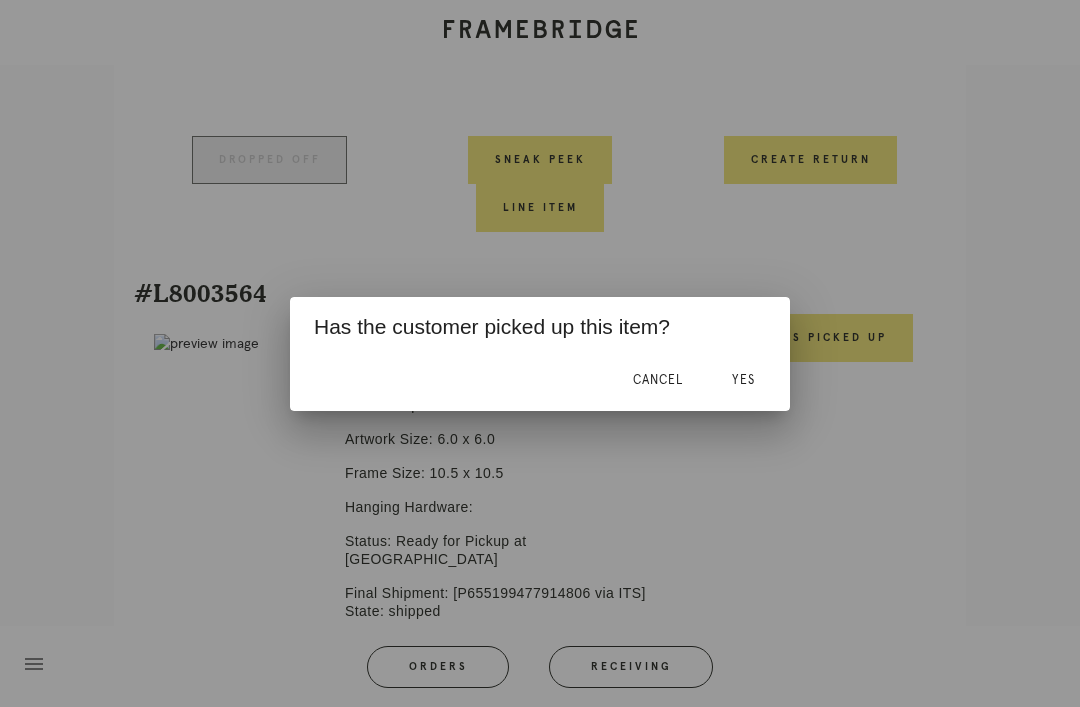 click on "Yes" at bounding box center (743, 380) 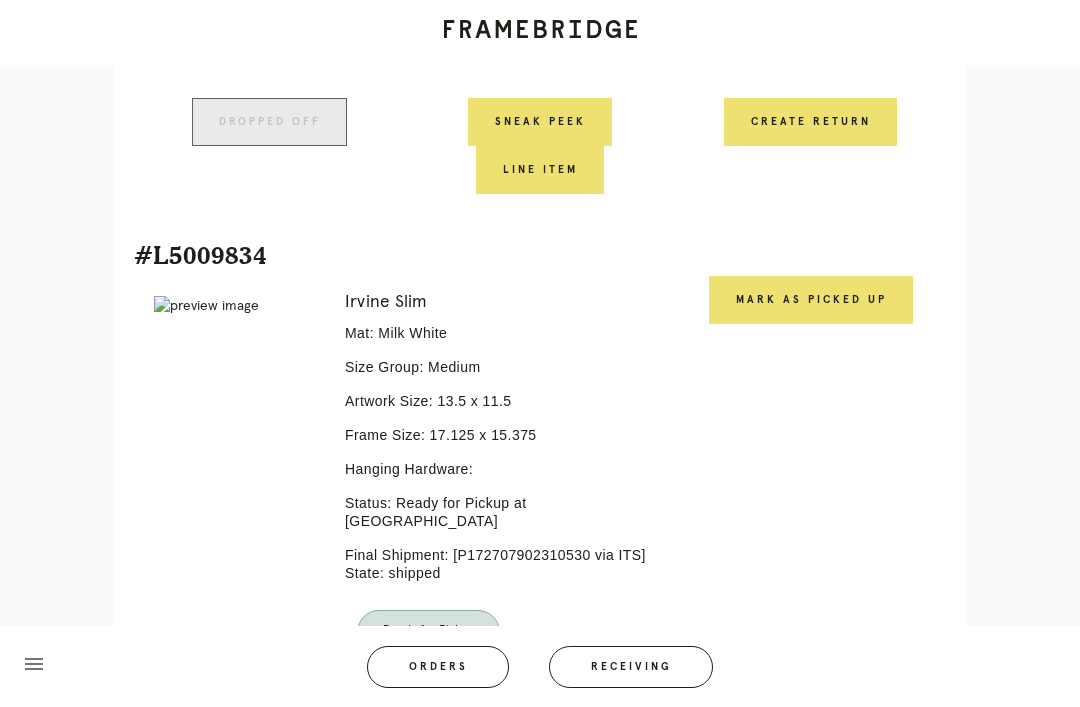 scroll, scrollTop: 4186, scrollLeft: 0, axis: vertical 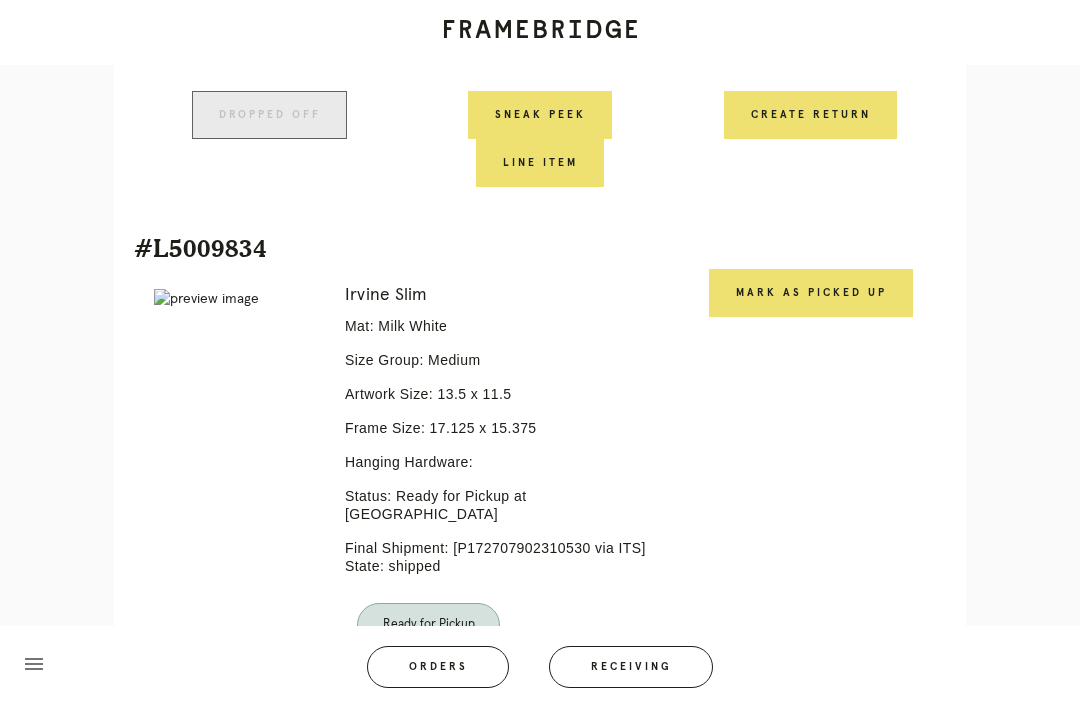 click on "Mark as Picked Up" at bounding box center [811, 293] 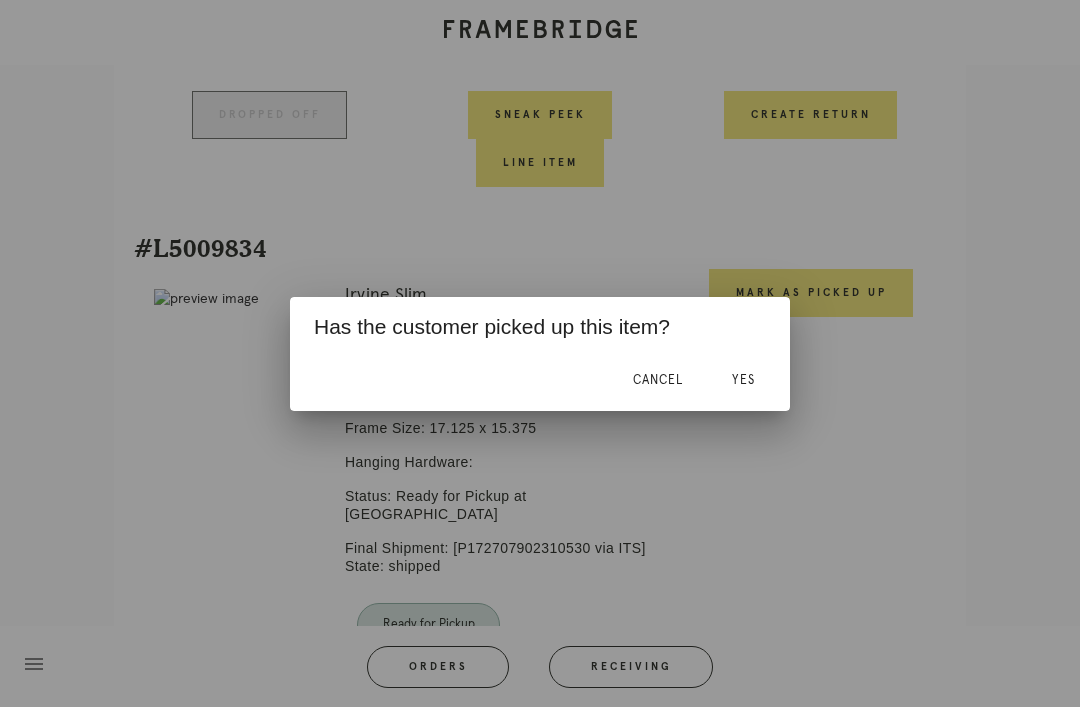 click on "Yes" at bounding box center (743, 380) 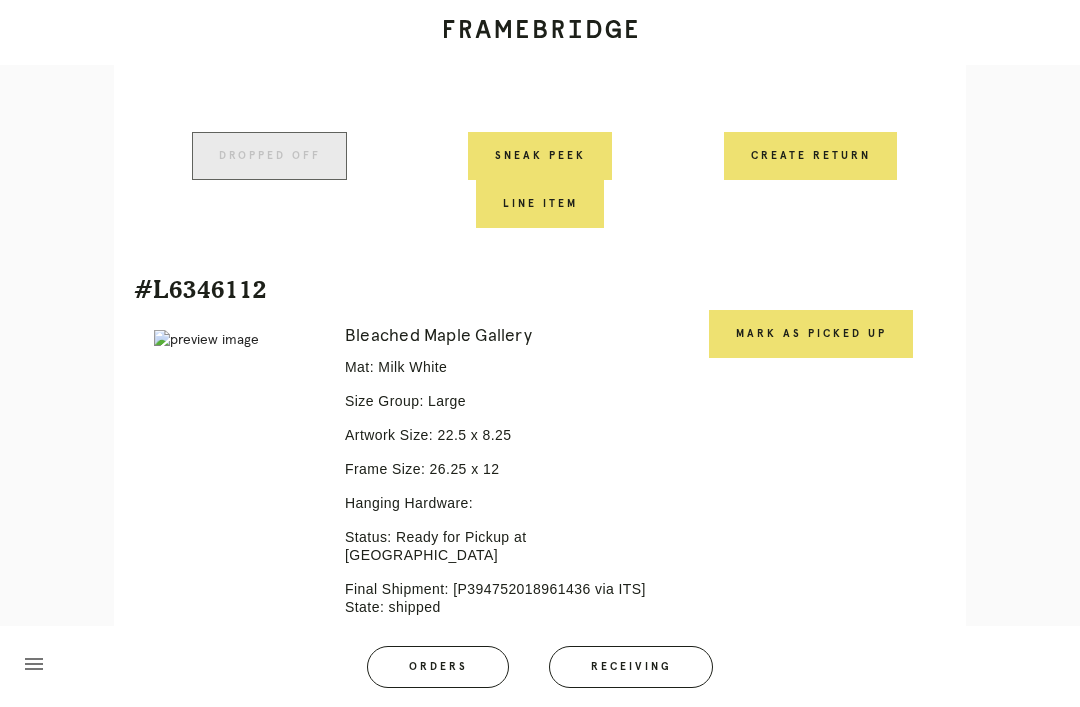 scroll, scrollTop: 6344, scrollLeft: 0, axis: vertical 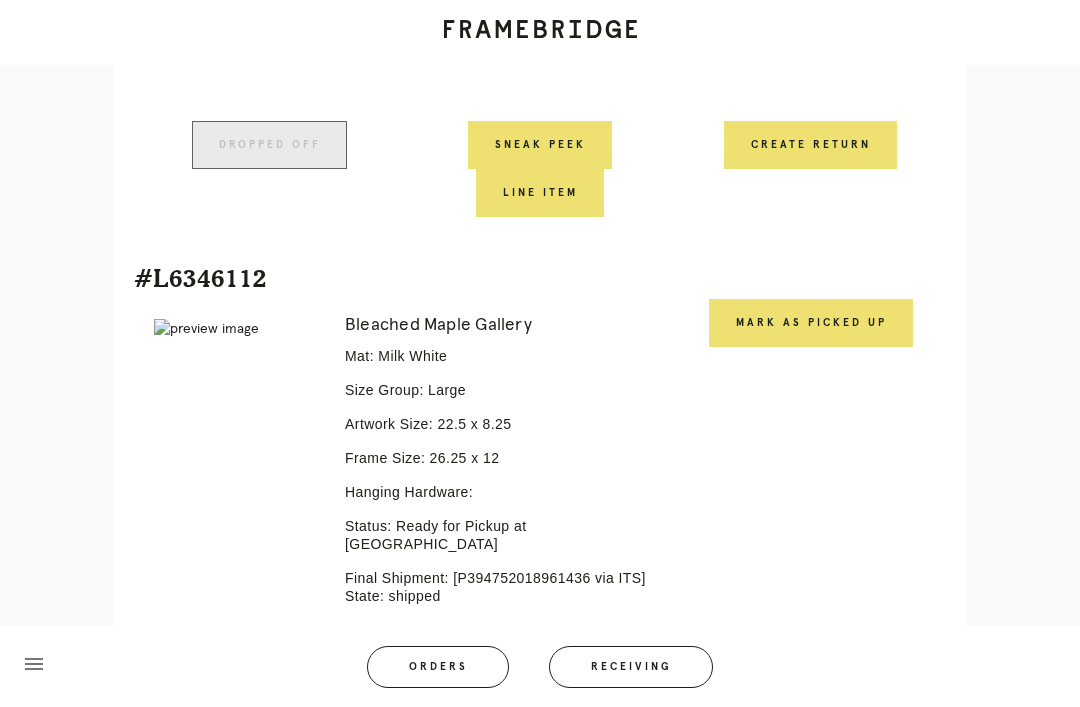 click on "Mark as Picked Up" at bounding box center (811, 323) 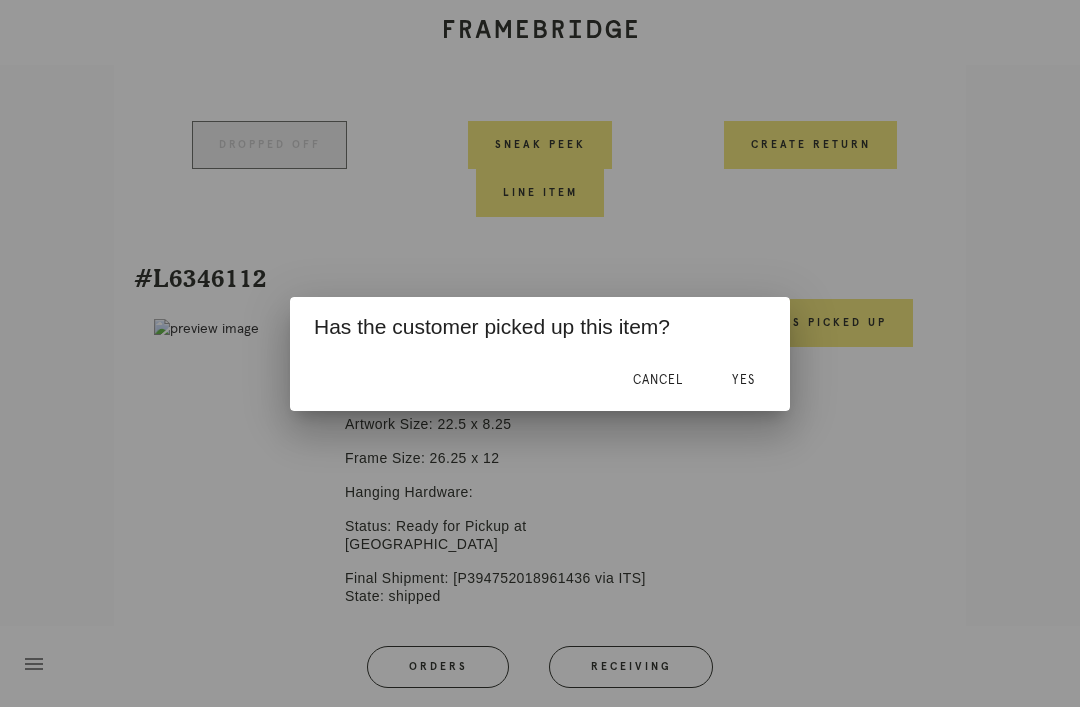 click on "Yes" at bounding box center [743, 380] 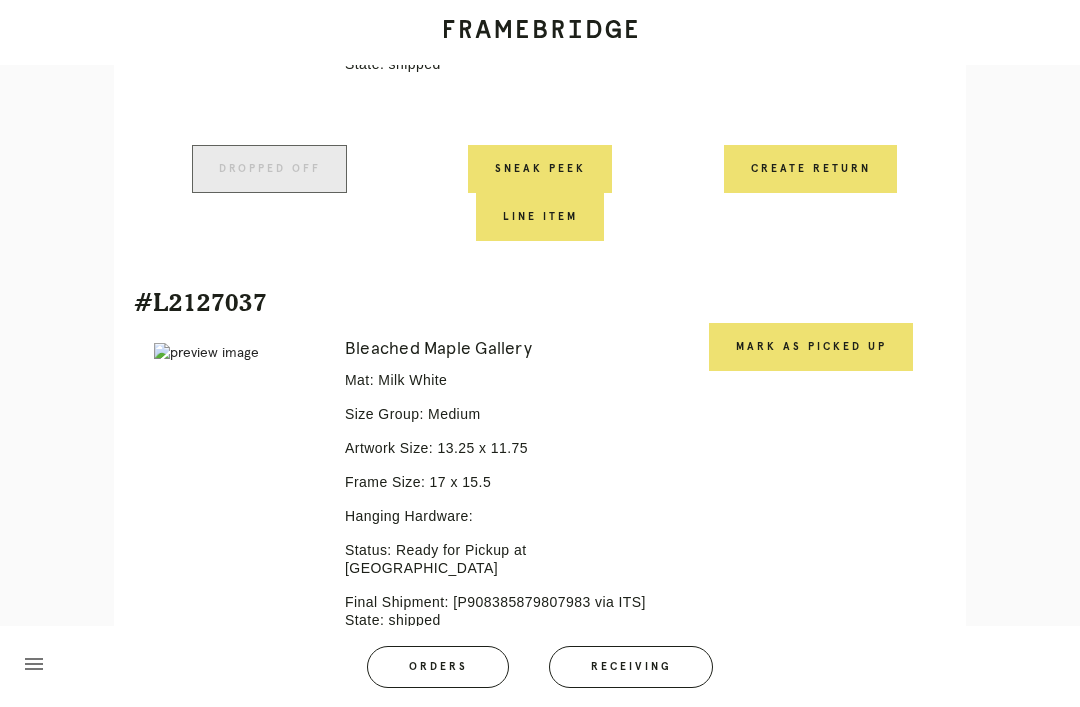 scroll, scrollTop: 7985, scrollLeft: 0, axis: vertical 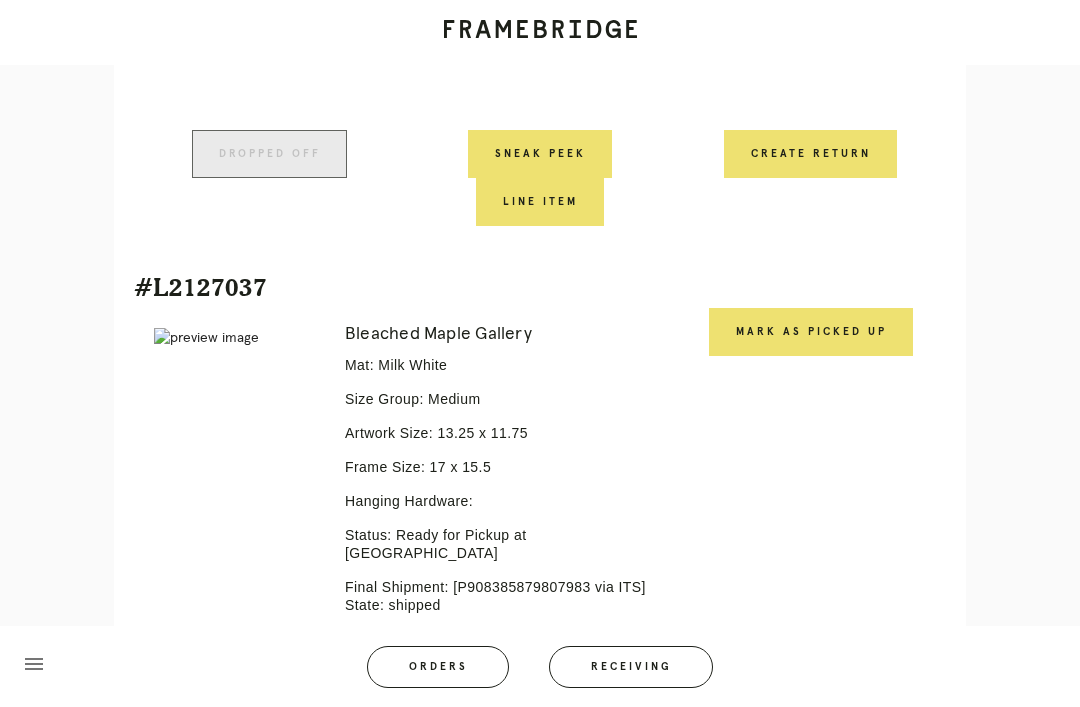 click on "Mark as Picked Up" at bounding box center [811, 332] 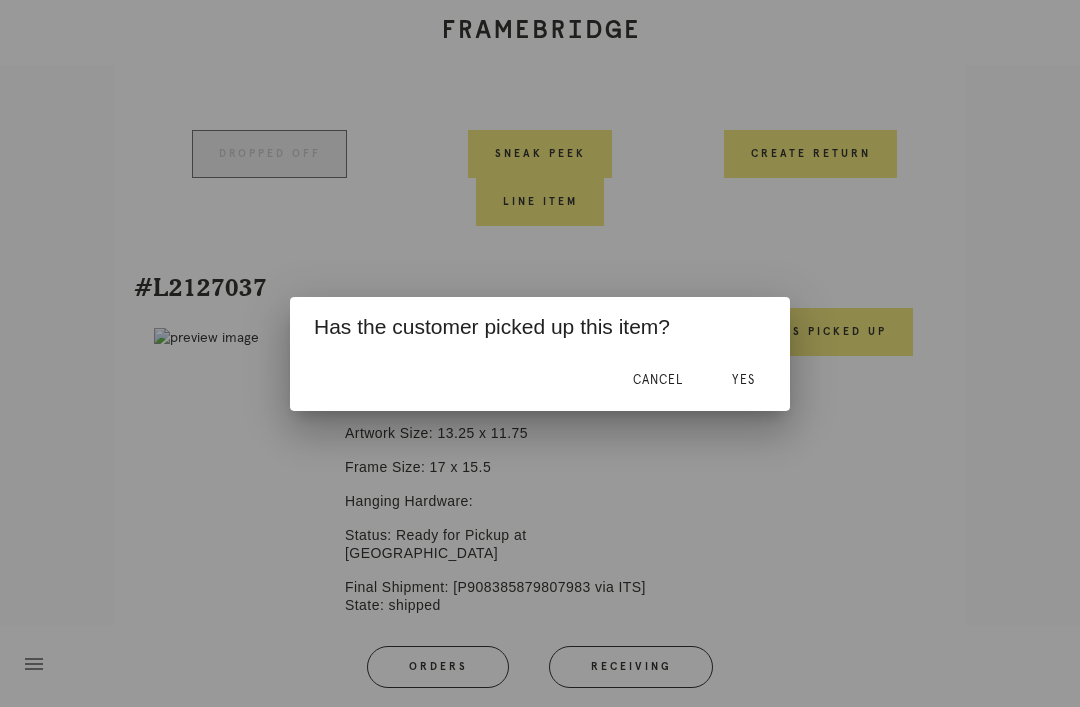 click on "Yes" at bounding box center (743, 380) 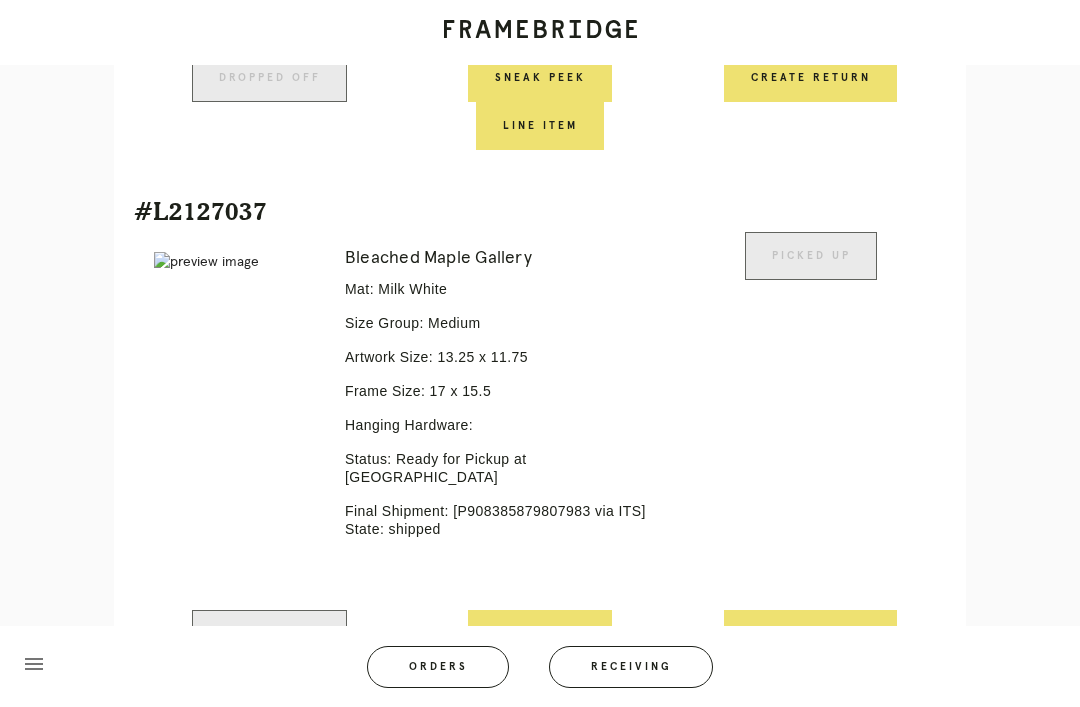scroll, scrollTop: 8127, scrollLeft: 0, axis: vertical 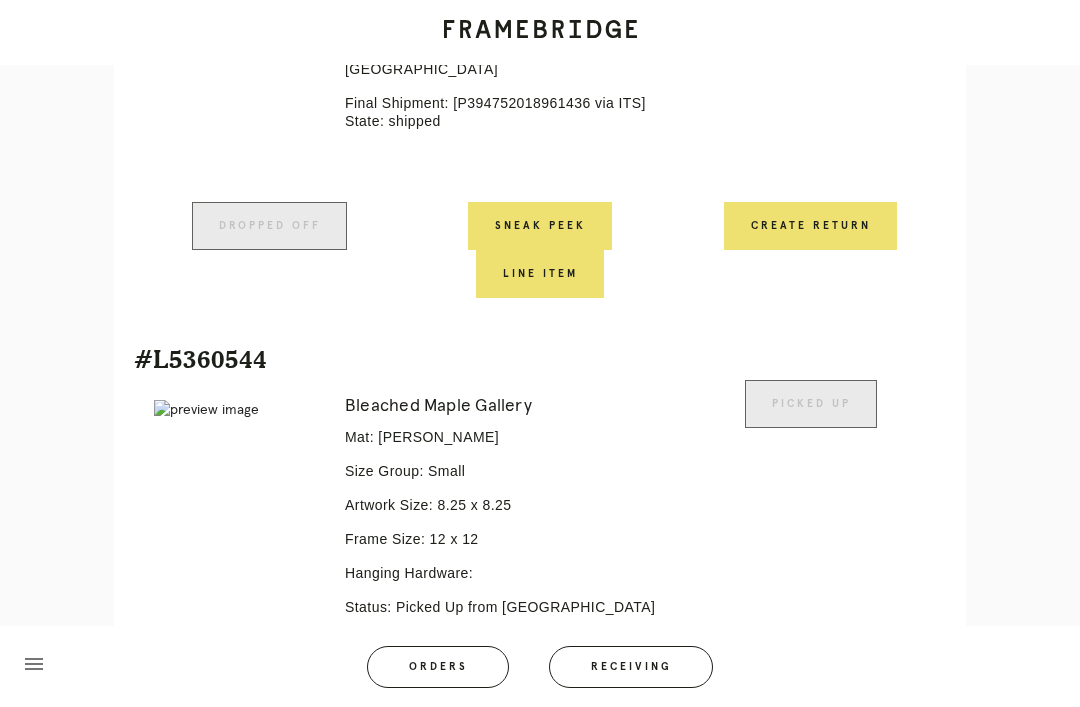 click on "Orders" at bounding box center (438, 667) 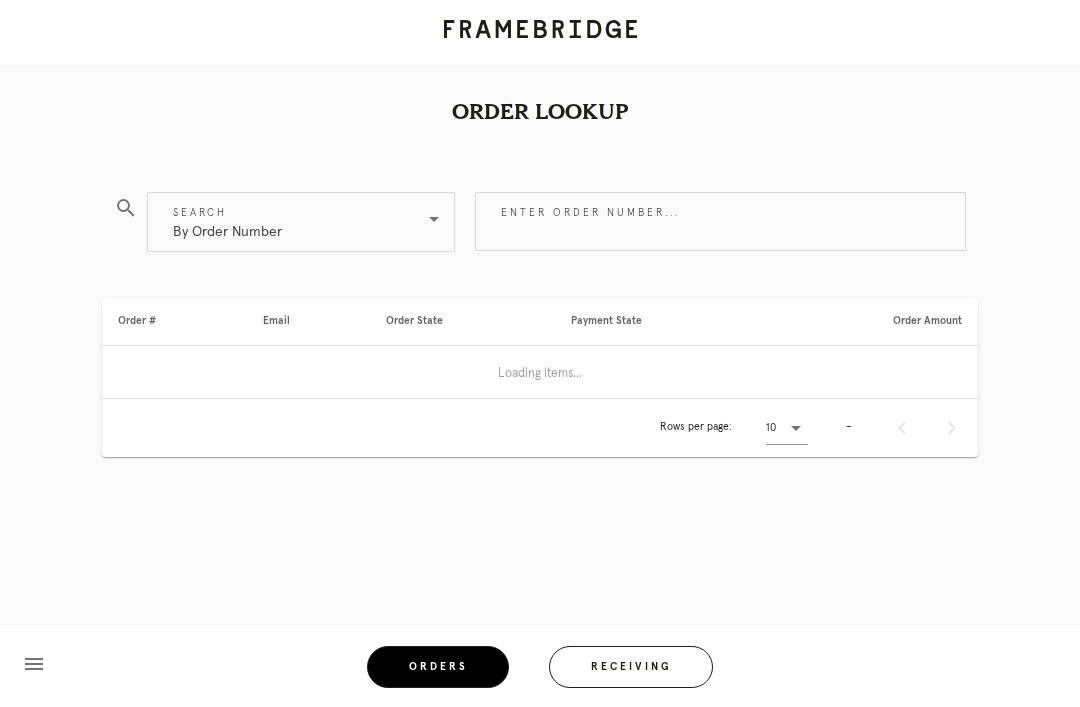 scroll, scrollTop: 64, scrollLeft: 0, axis: vertical 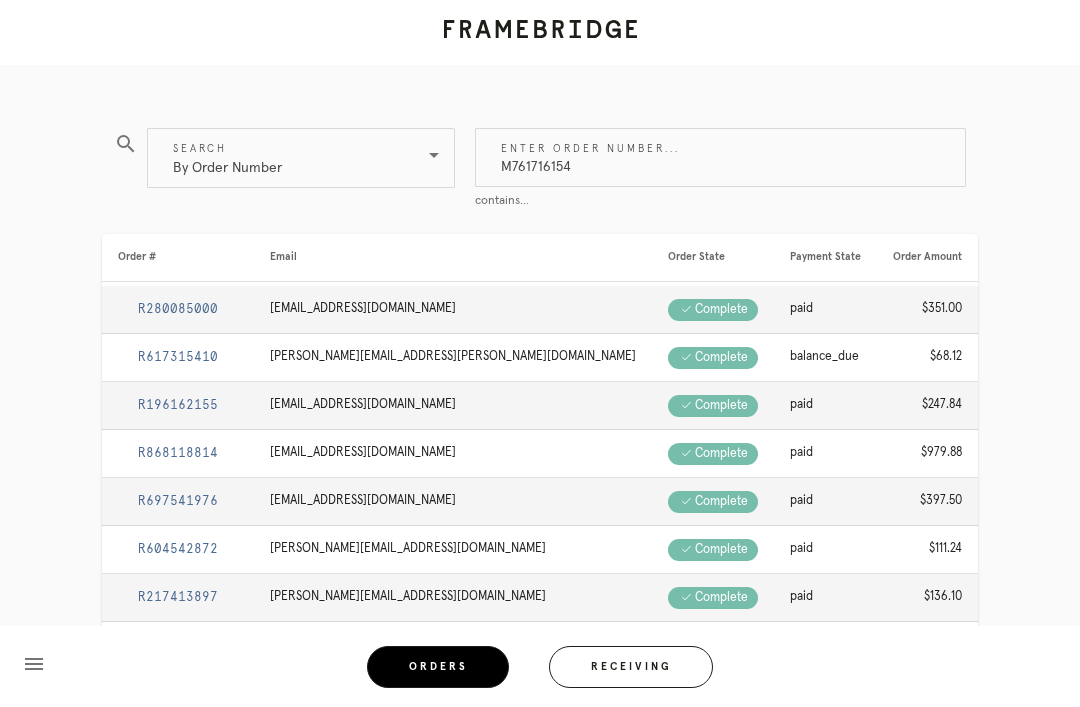 type on "M761716154" 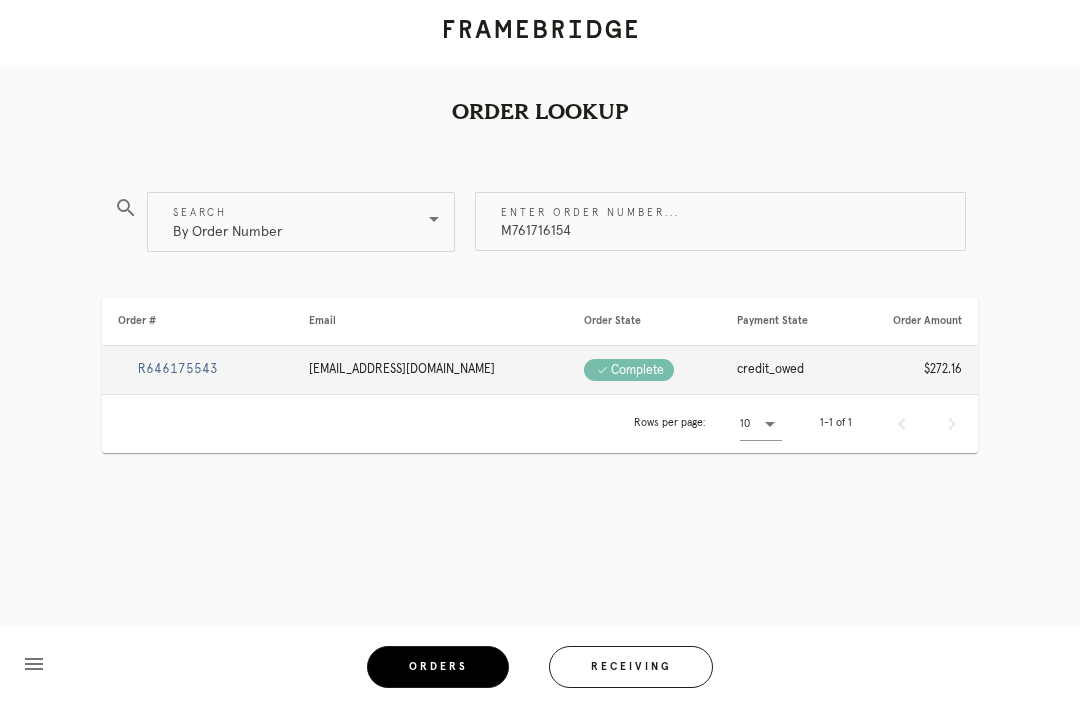 click on "R646175543" at bounding box center [178, 369] 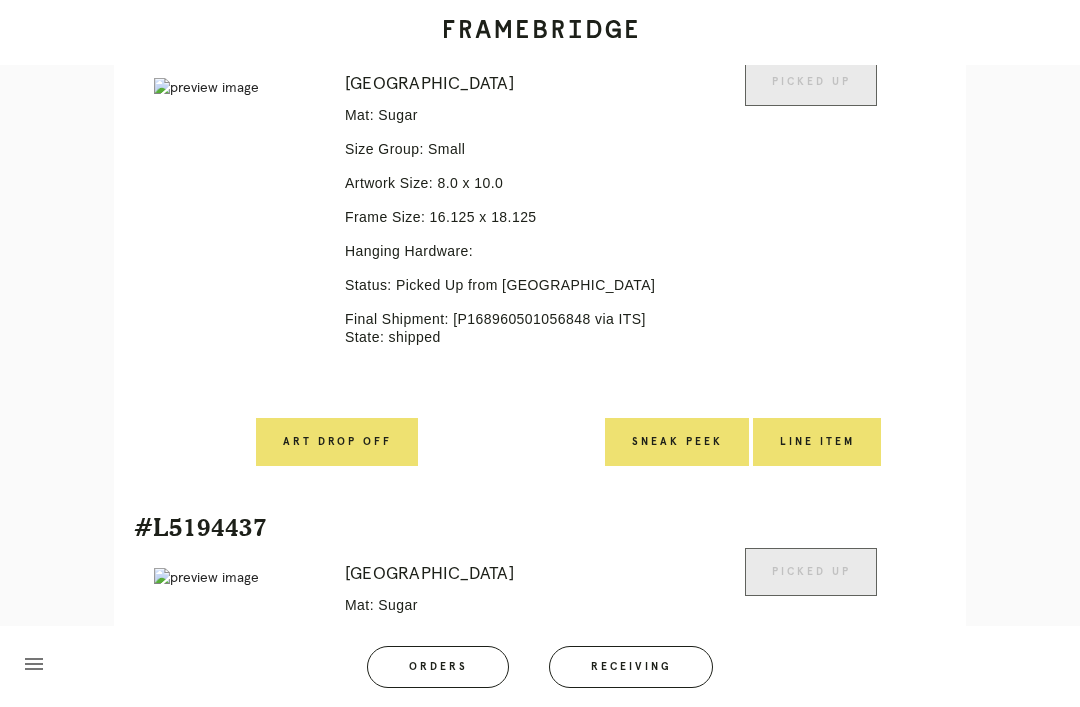 scroll, scrollTop: 583, scrollLeft: 0, axis: vertical 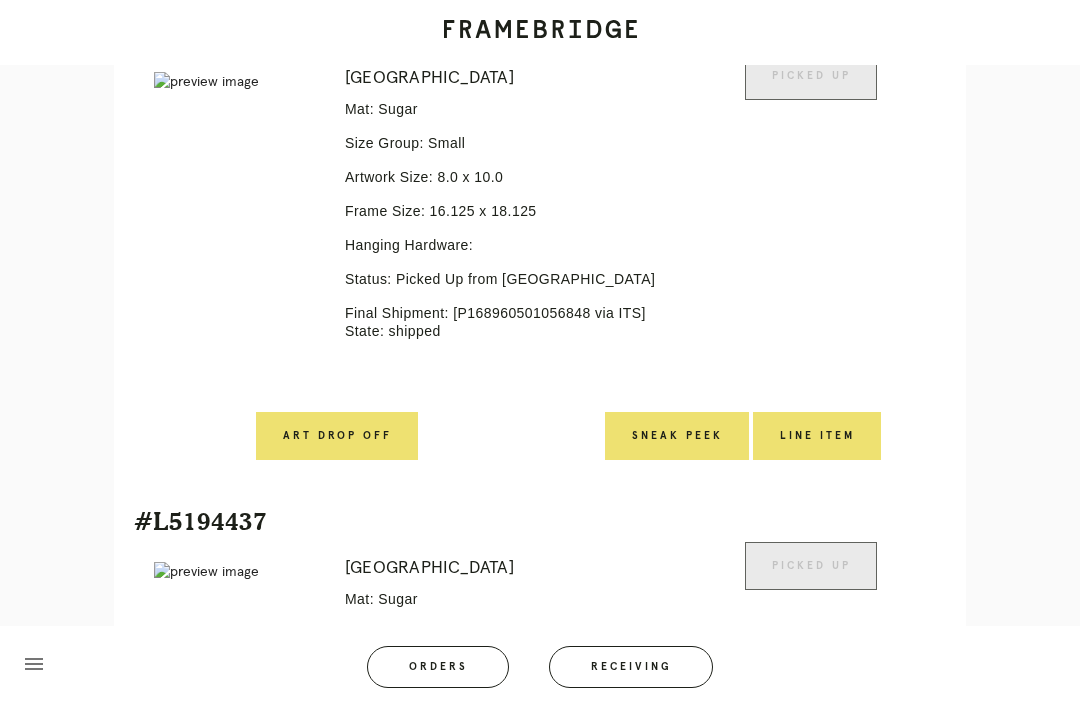 click on "Art drop off" at bounding box center [337, 436] 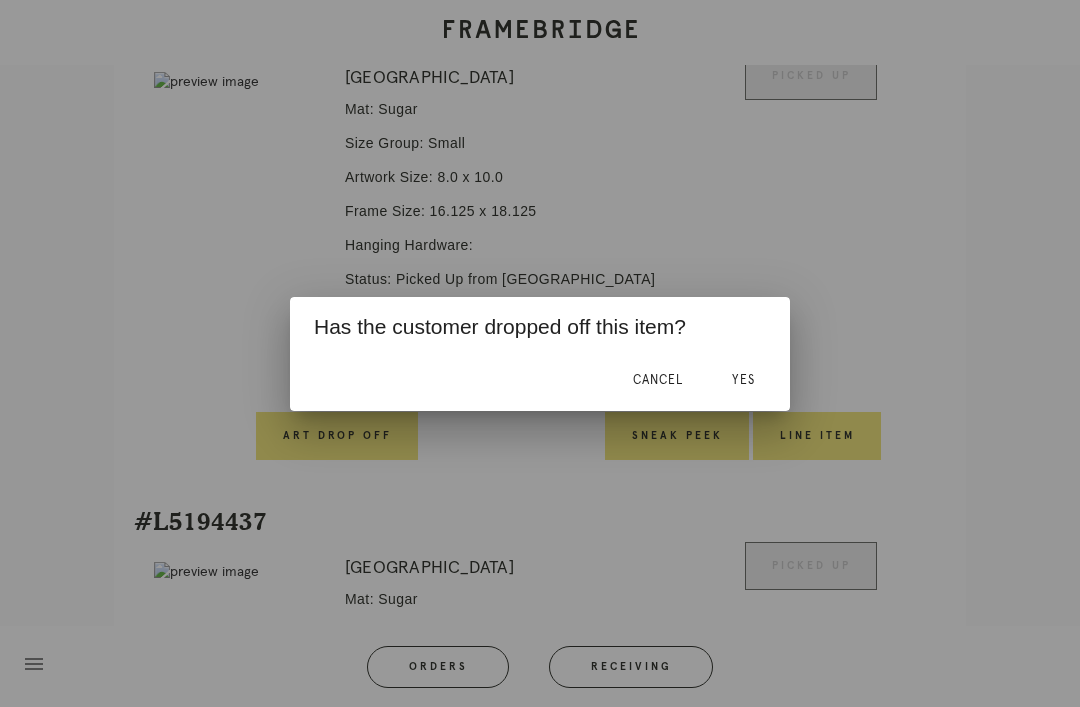 click on "Yes" at bounding box center [743, 380] 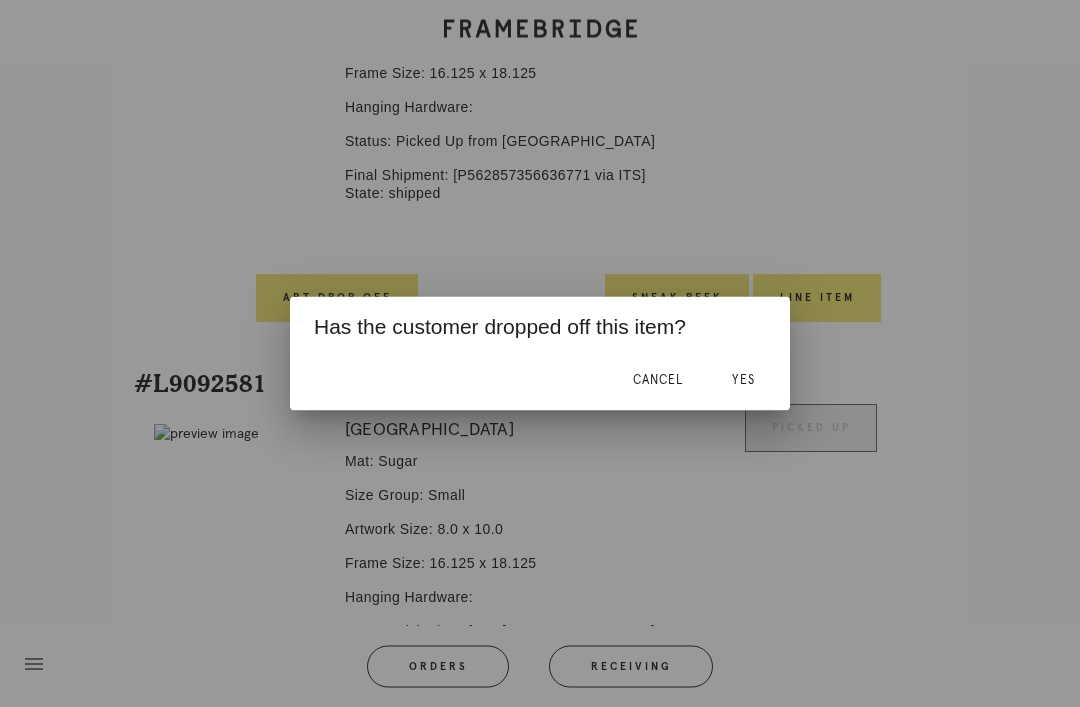 click on "Art drop off" at bounding box center [337, 299] 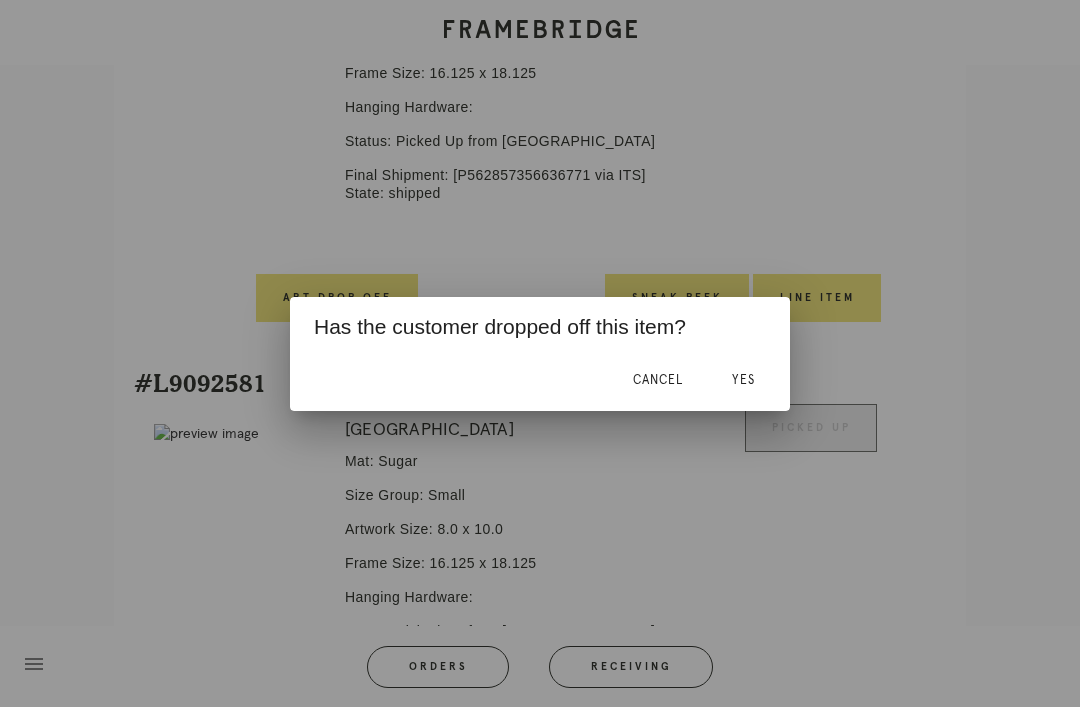 click on "Yes" at bounding box center [743, 380] 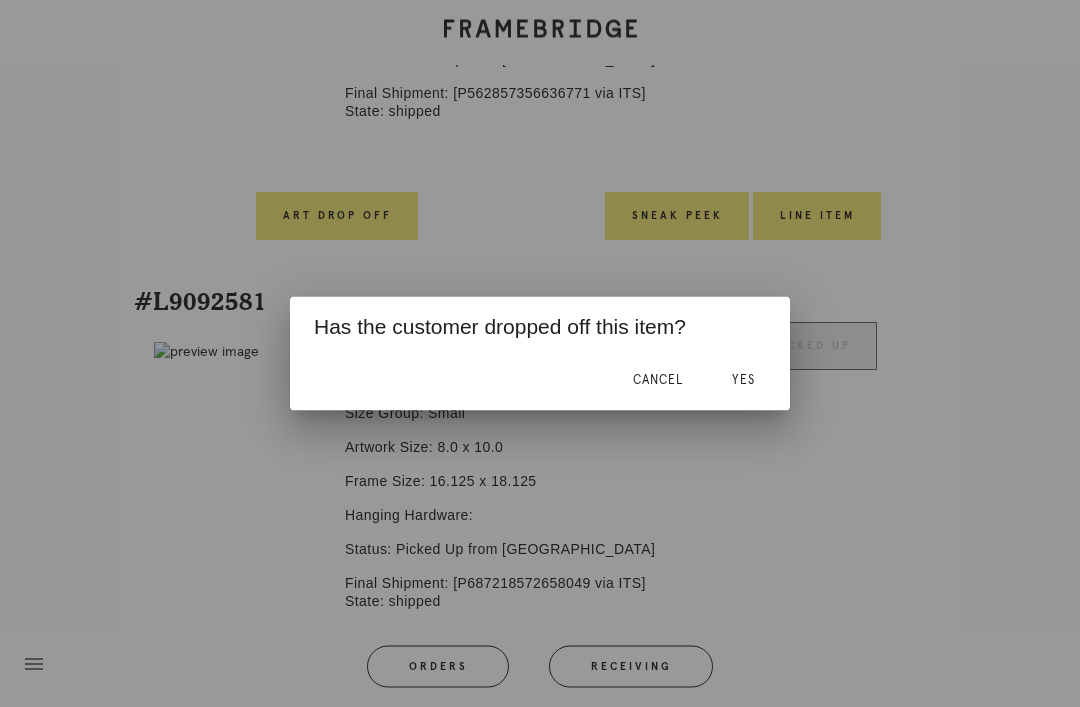 scroll, scrollTop: 1401, scrollLeft: 0, axis: vertical 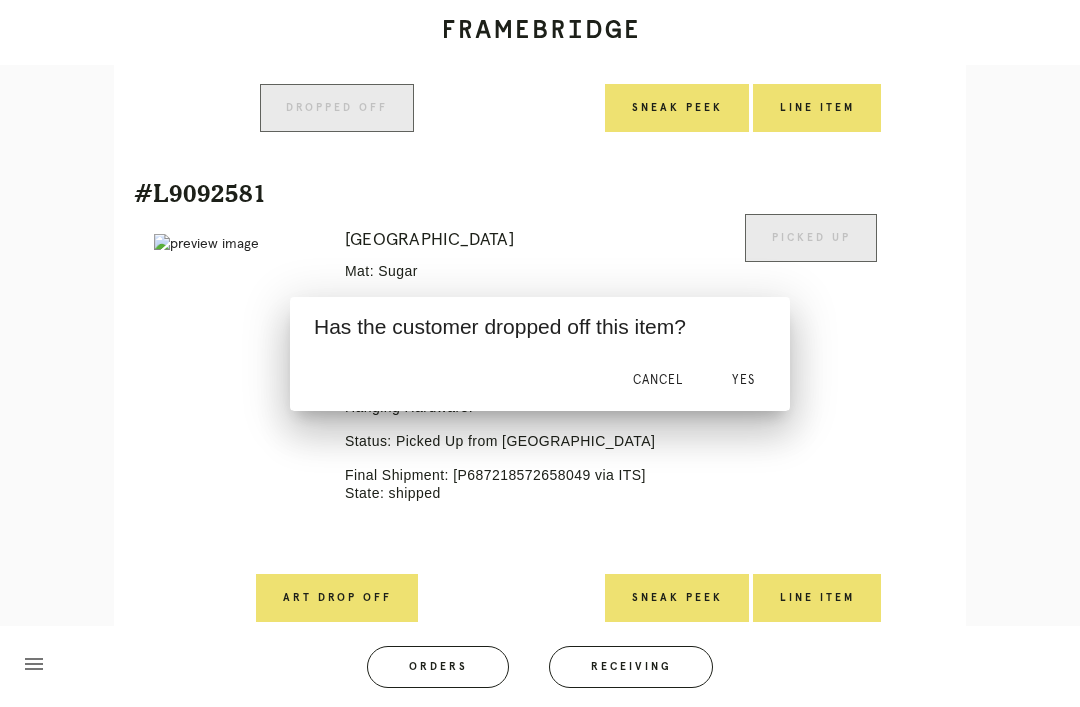 click on "Art drop off" at bounding box center (337, 598) 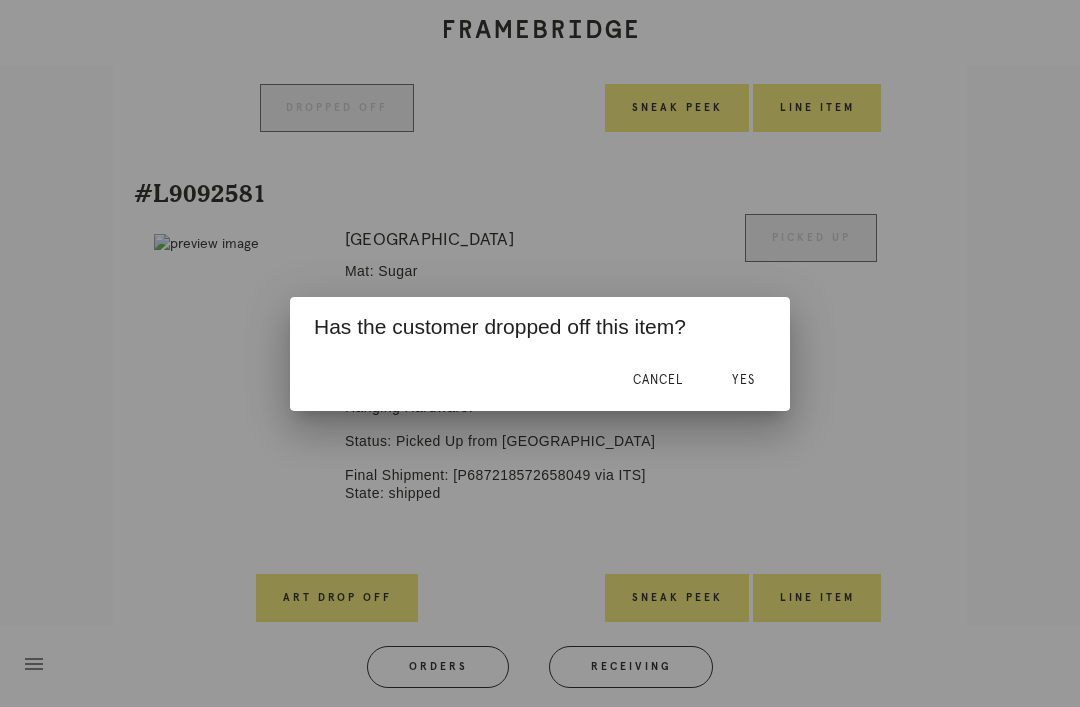 click on "Yes" at bounding box center [743, 380] 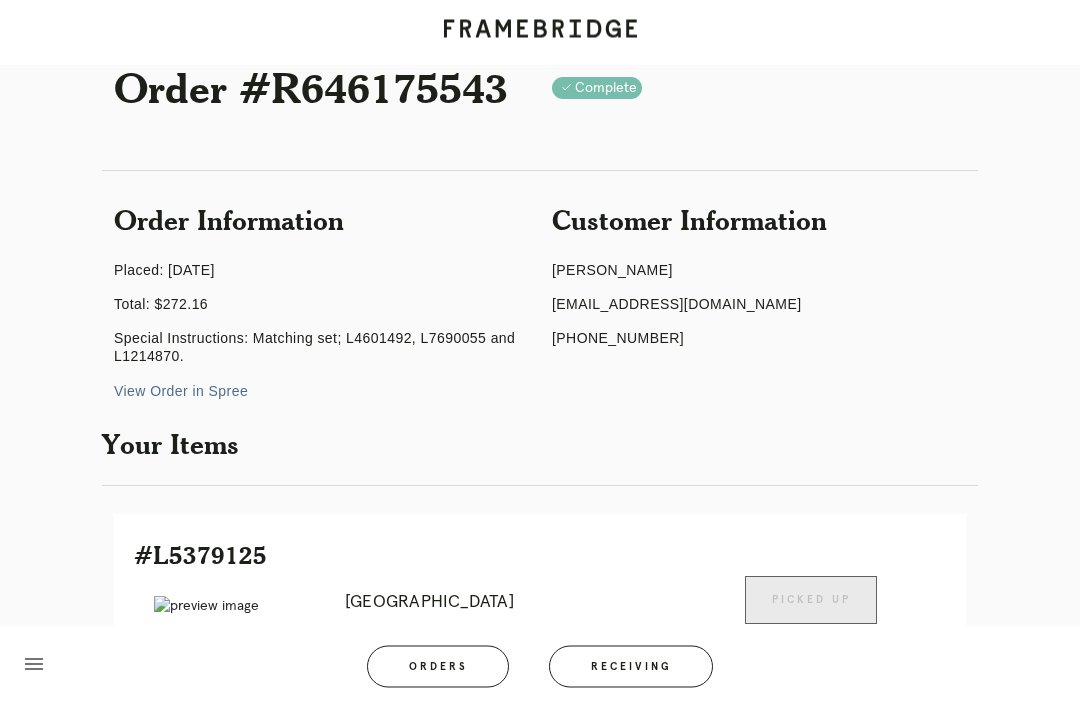 scroll, scrollTop: 0, scrollLeft: 0, axis: both 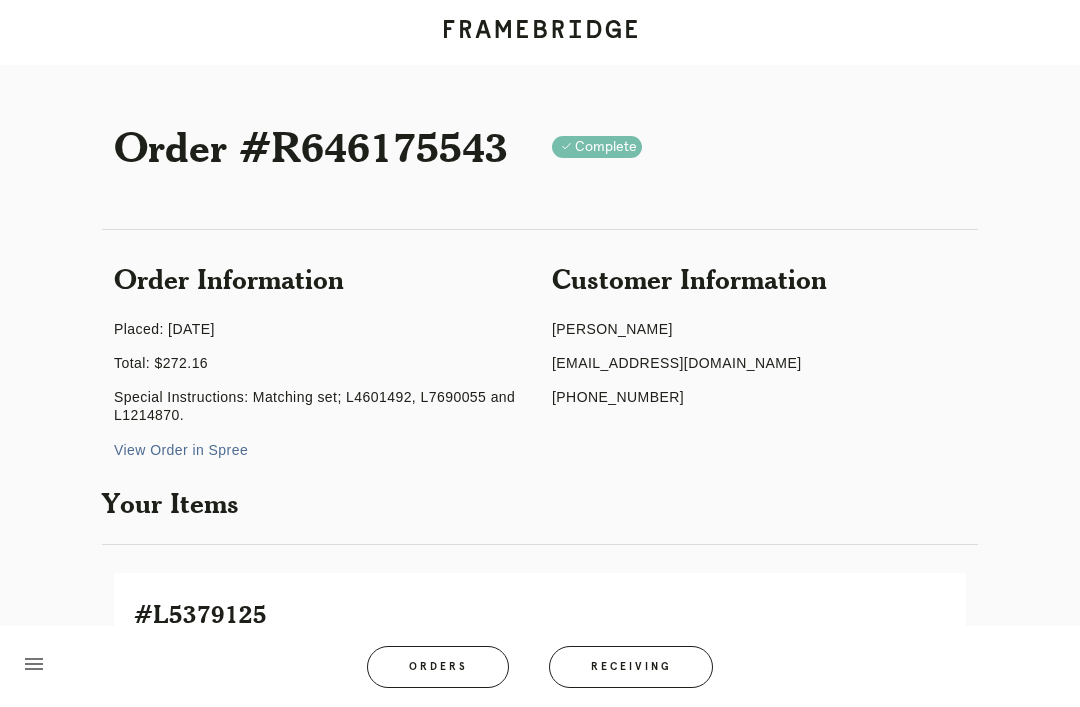 click on "Orders" at bounding box center [438, 667] 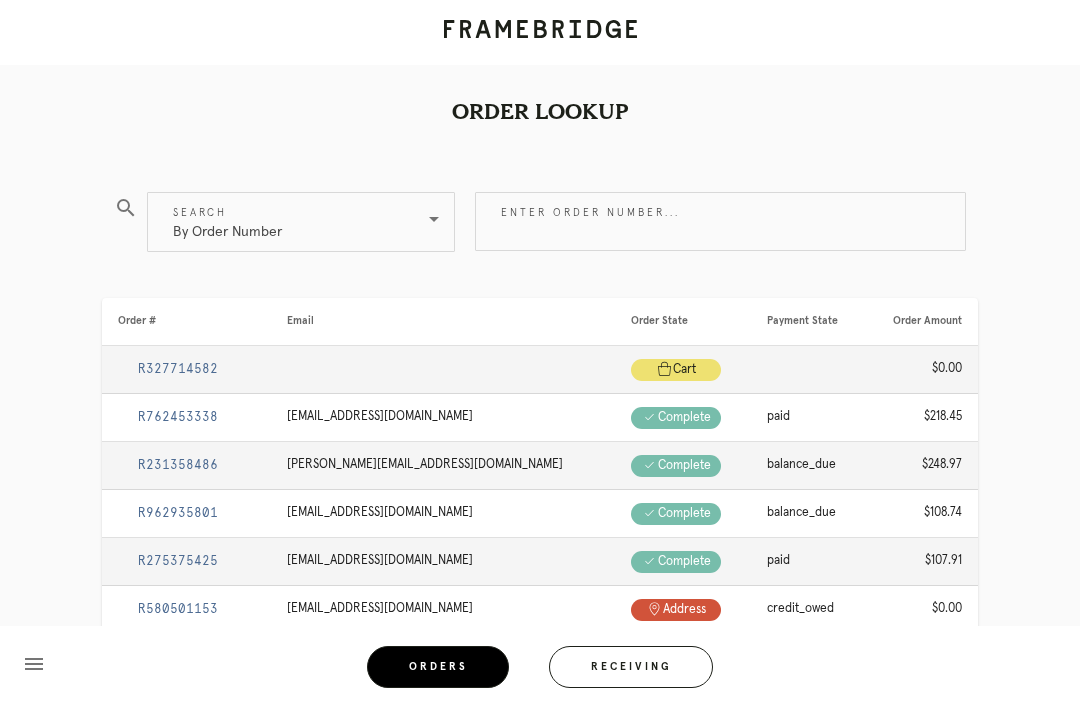 click on "Receiving" at bounding box center [631, 667] 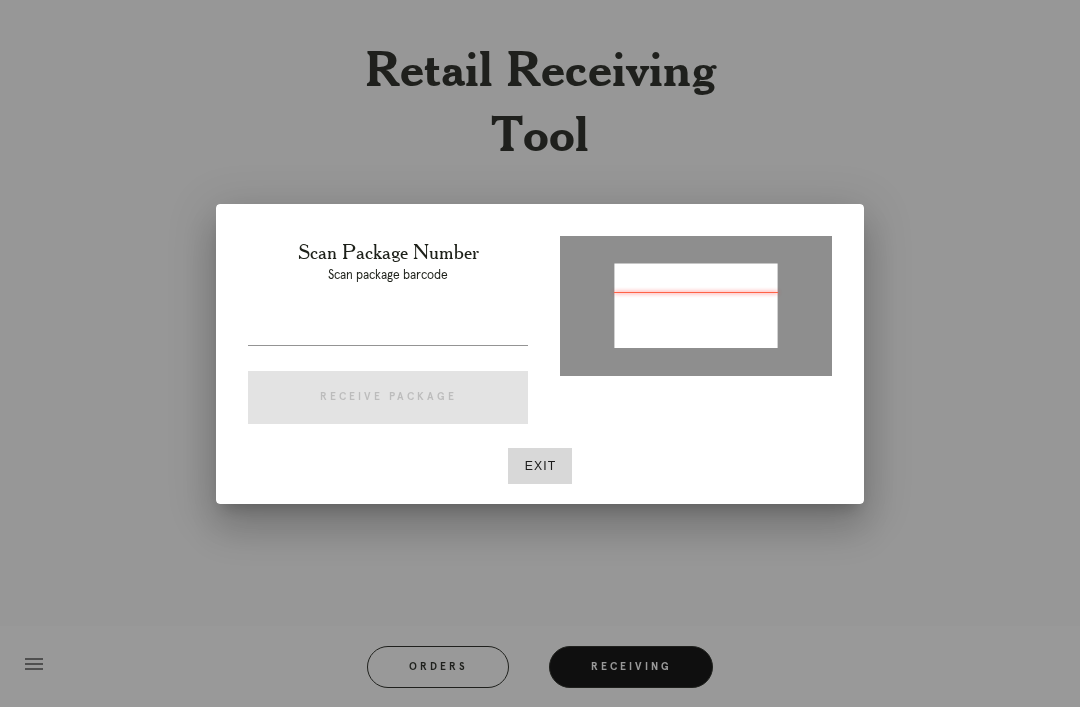 click at bounding box center (540, 353) 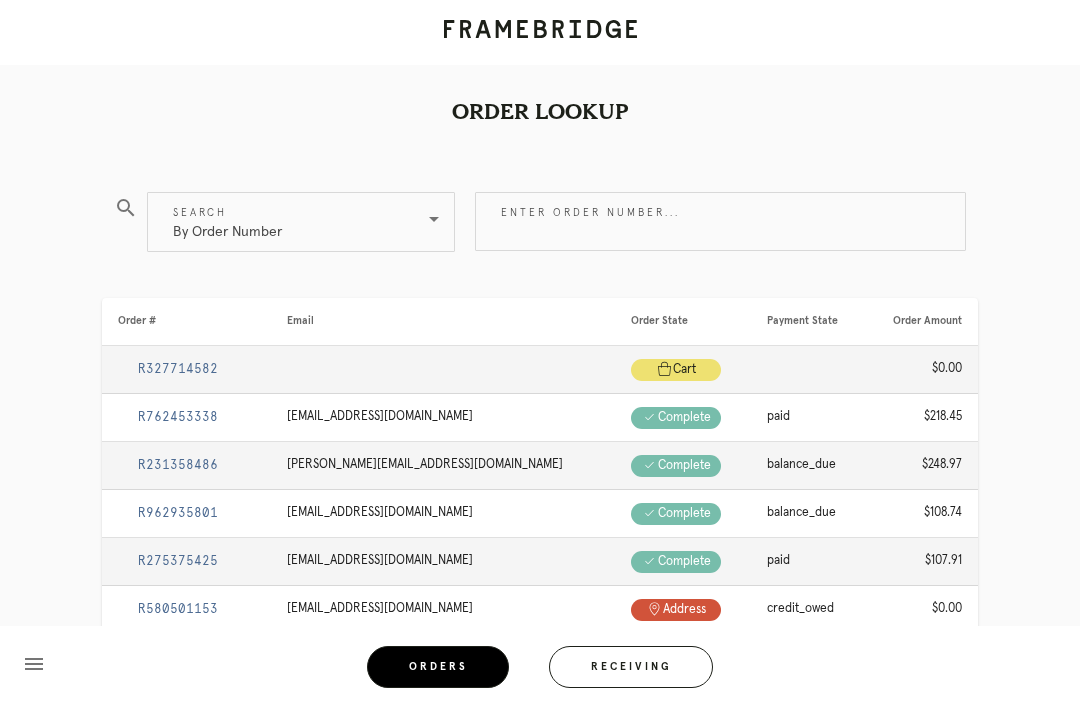 click on "Orders" at bounding box center [438, 667] 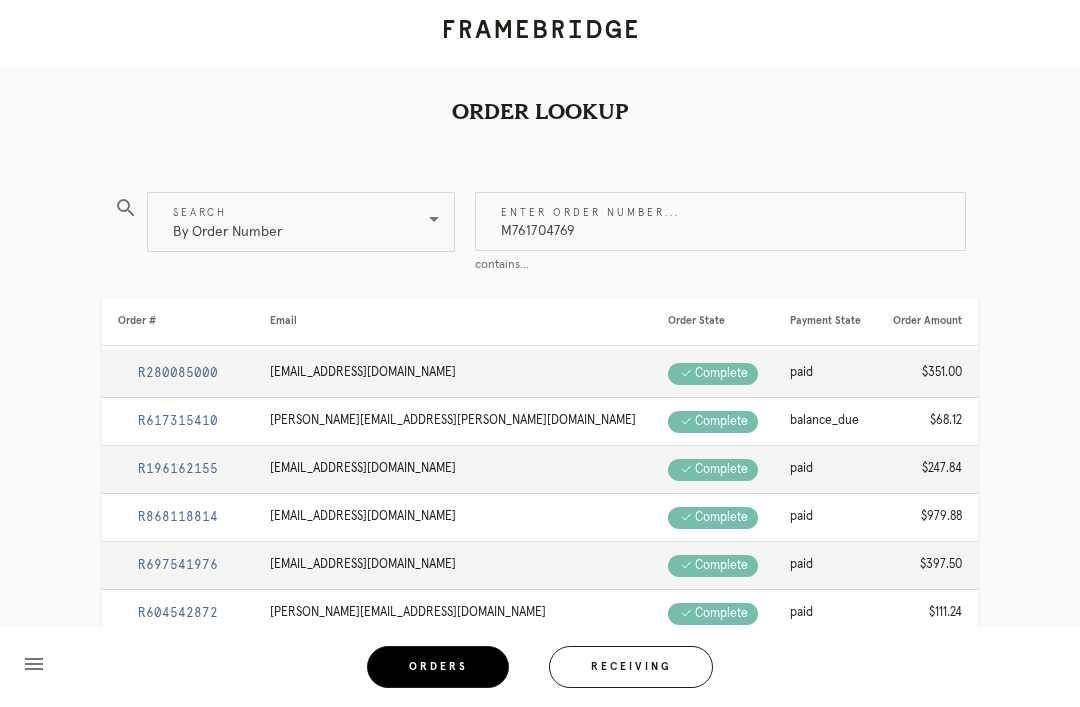 type on "M761704769" 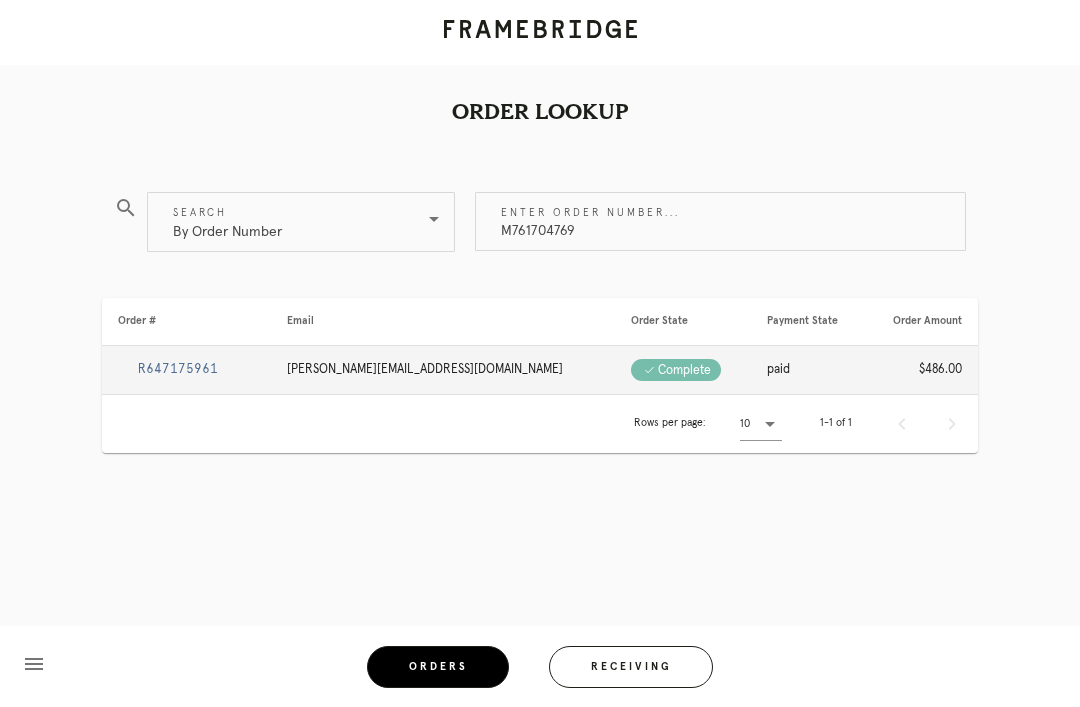 click on "R647175961" at bounding box center [178, 369] 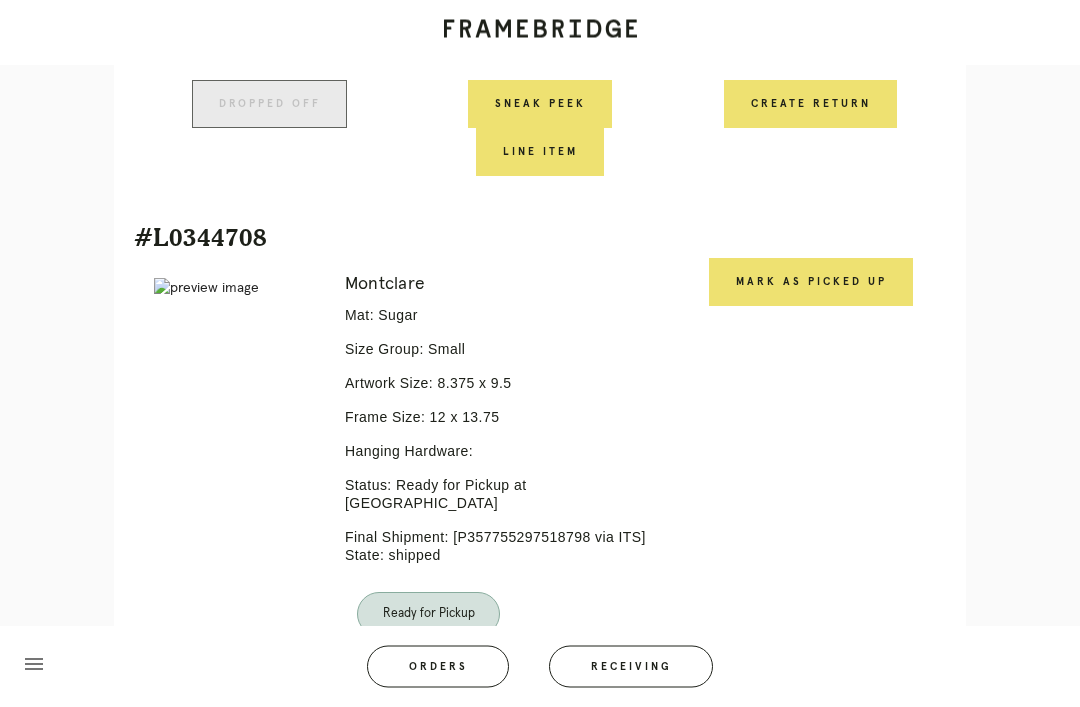 scroll, scrollTop: 1533, scrollLeft: 0, axis: vertical 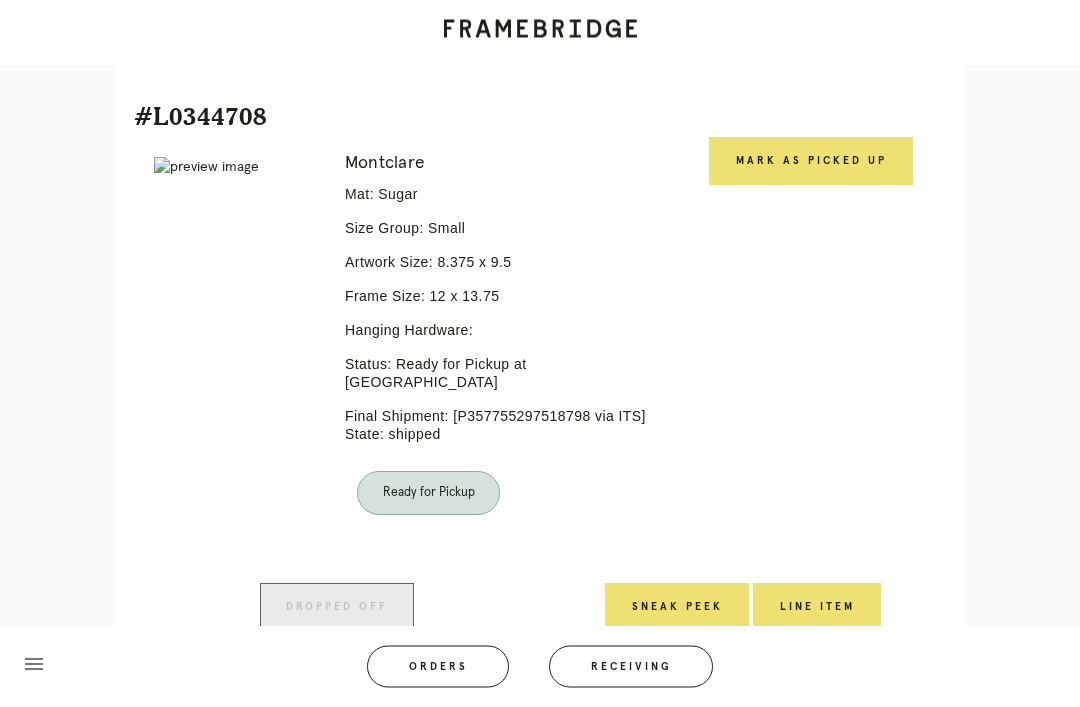 click on "Mark as Picked Up" at bounding box center [811, 162] 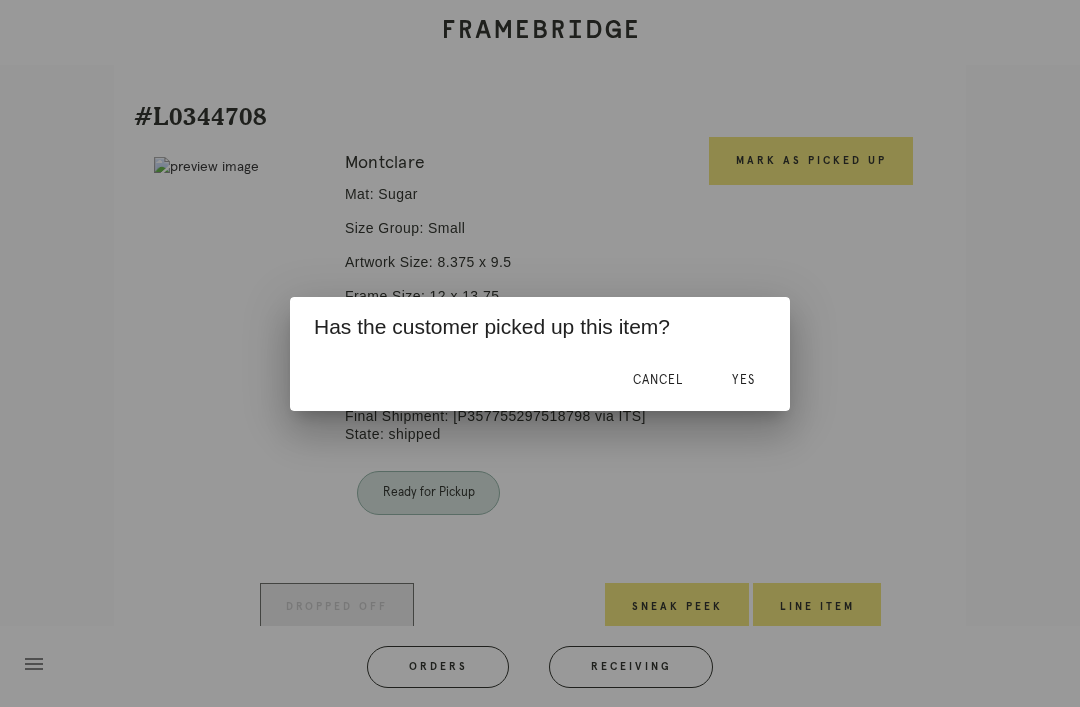 click on "Yes" at bounding box center [743, 381] 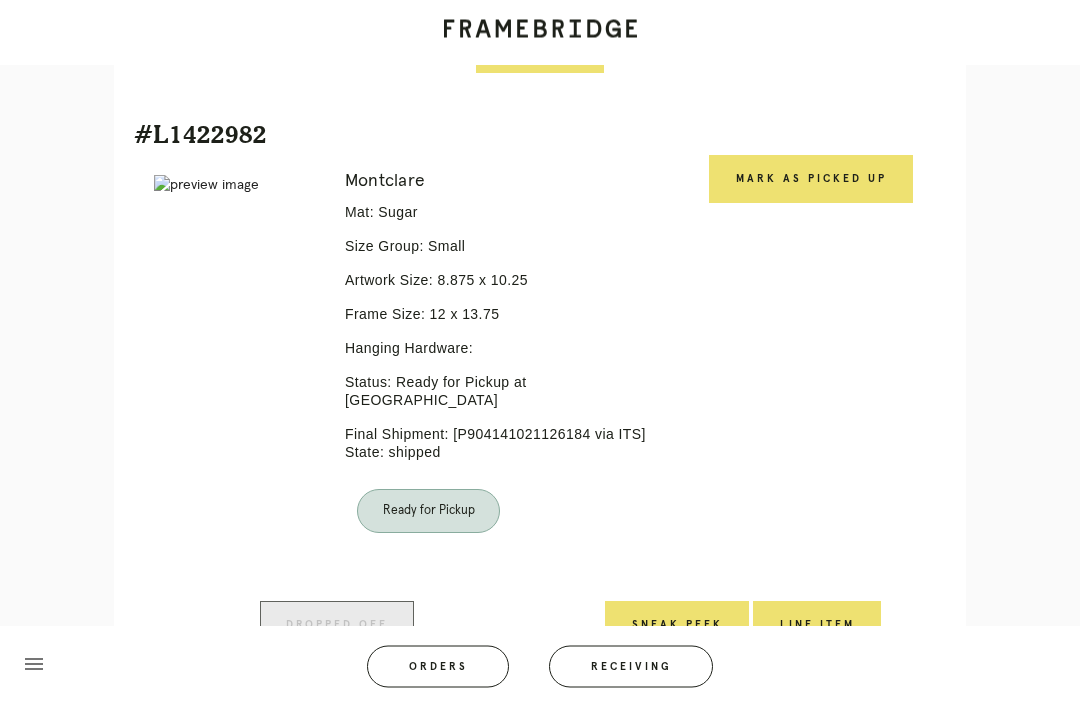 click on "Mark as Picked Up" at bounding box center (811, 180) 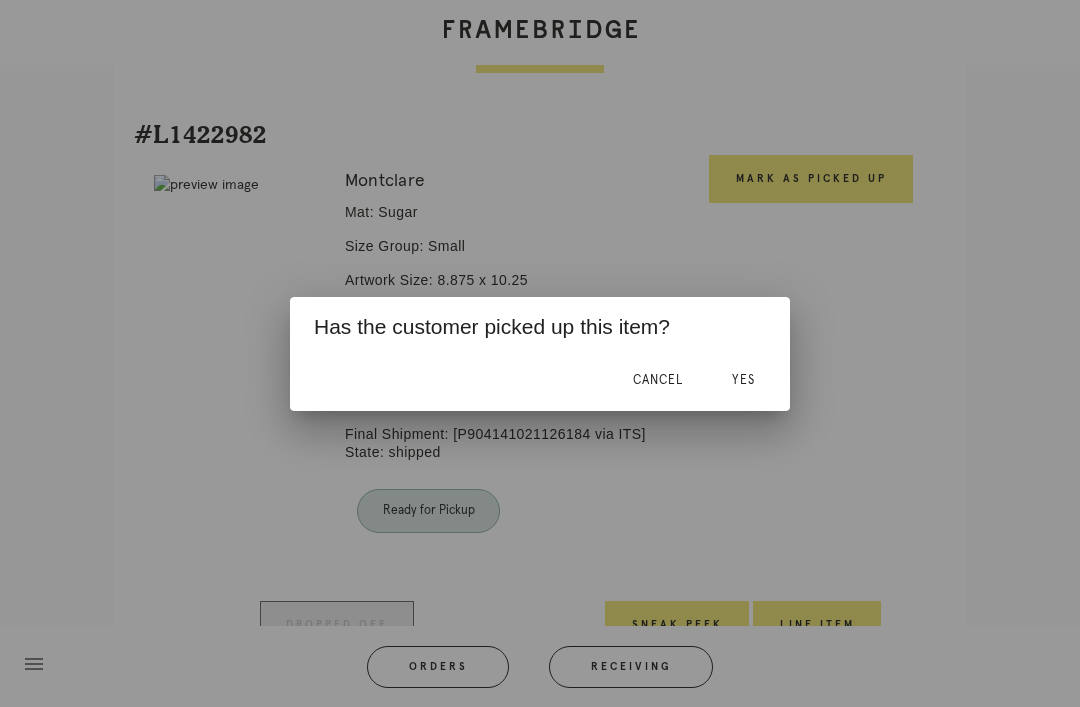 click on "Yes" at bounding box center (743, 381) 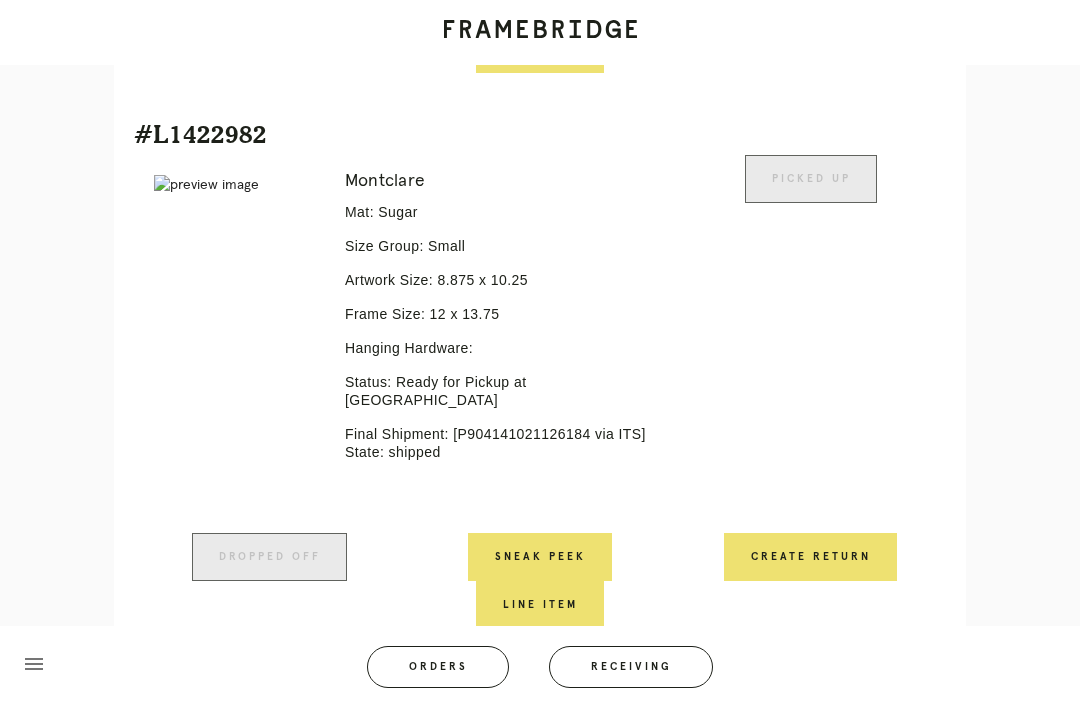 scroll, scrollTop: 2054, scrollLeft: 0, axis: vertical 